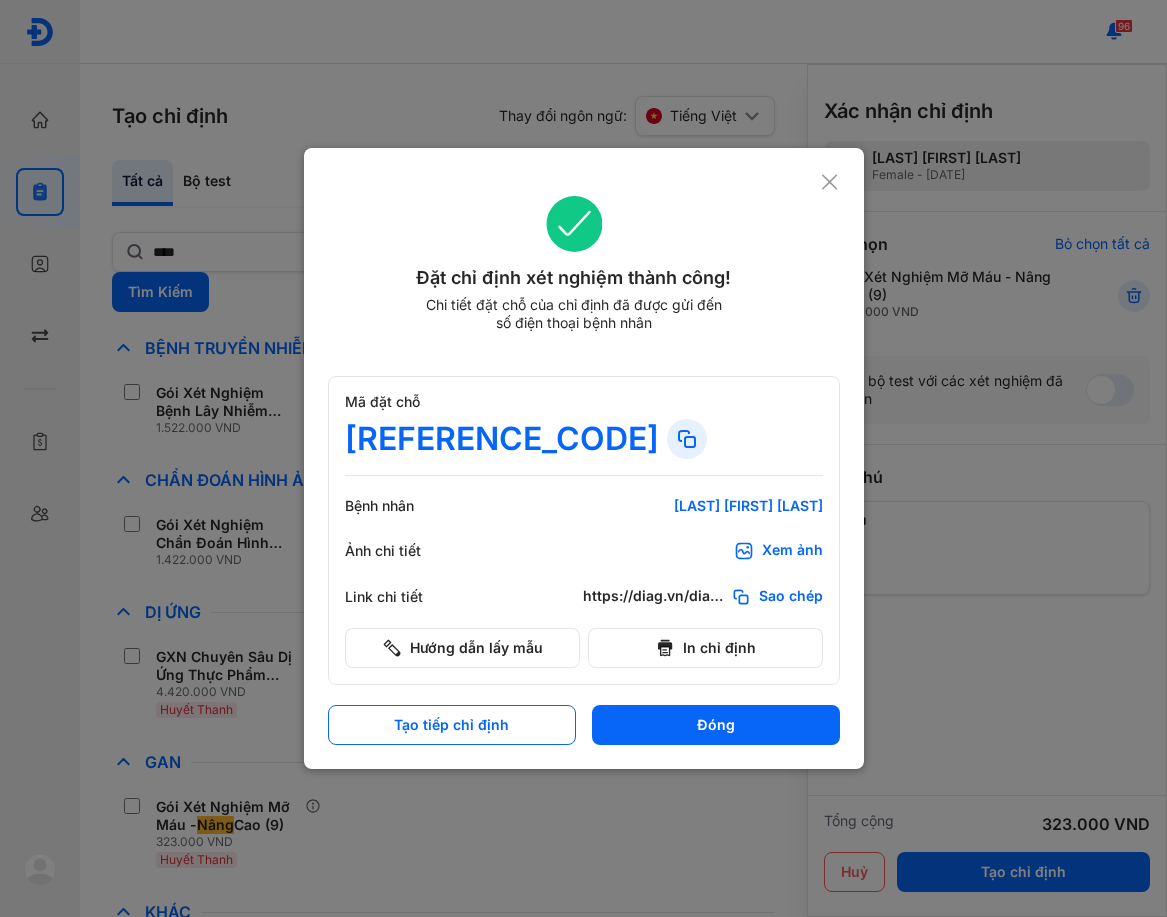 click 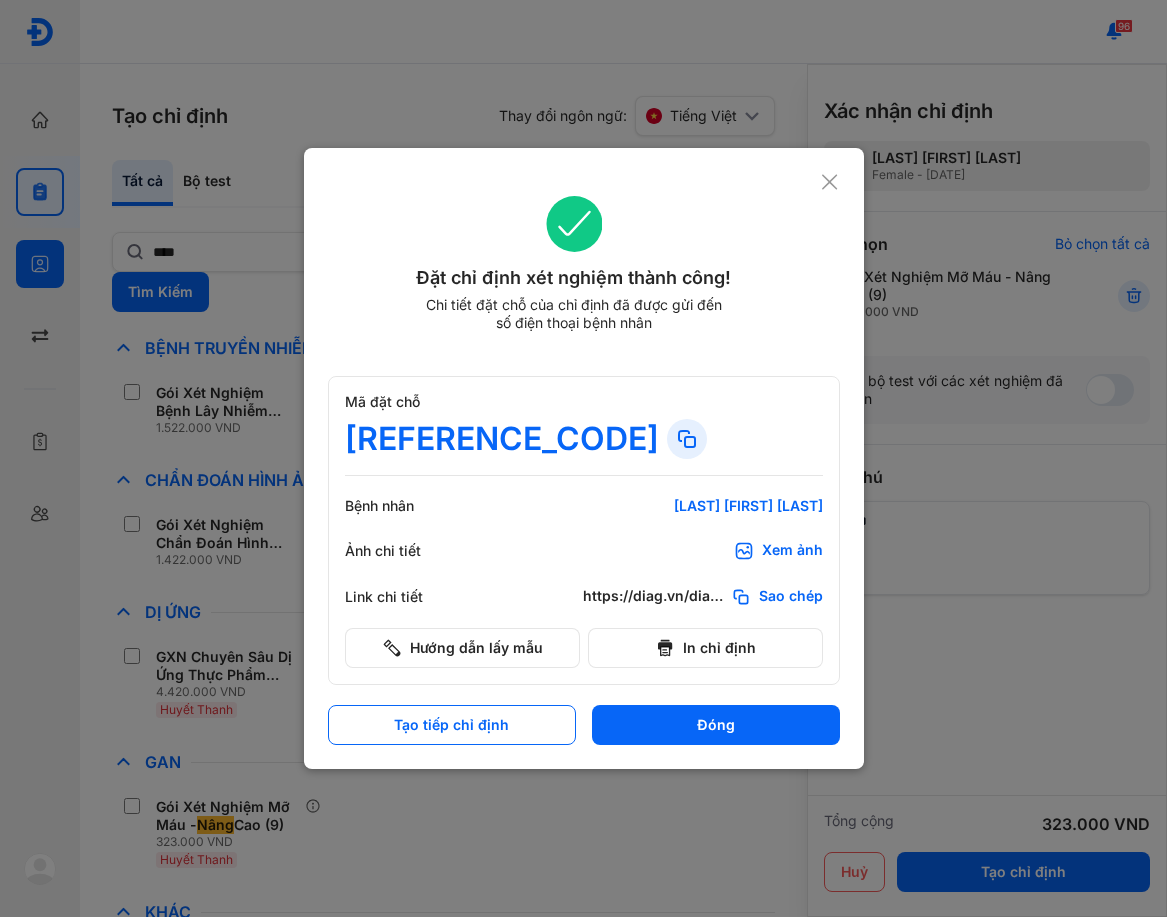 scroll, scrollTop: 0, scrollLeft: 0, axis: both 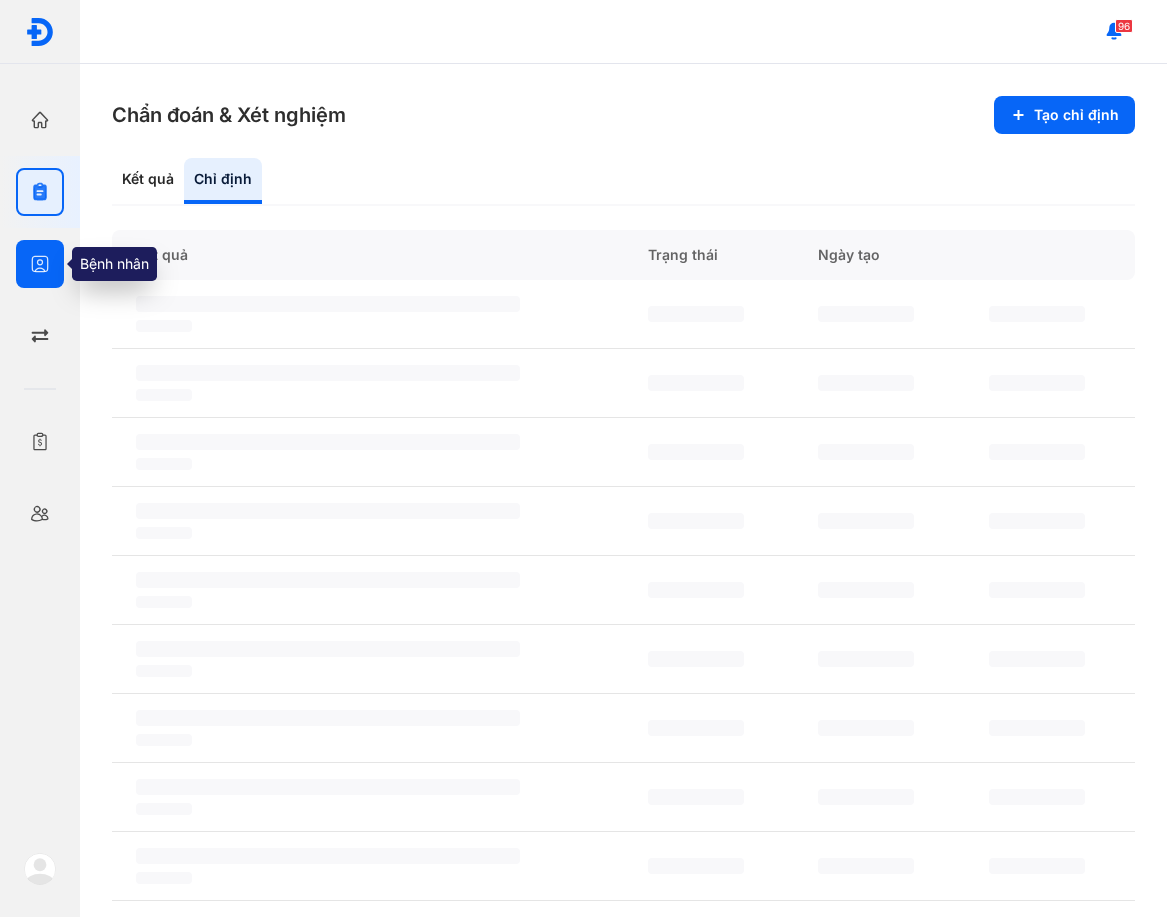 click at bounding box center [40, 264] 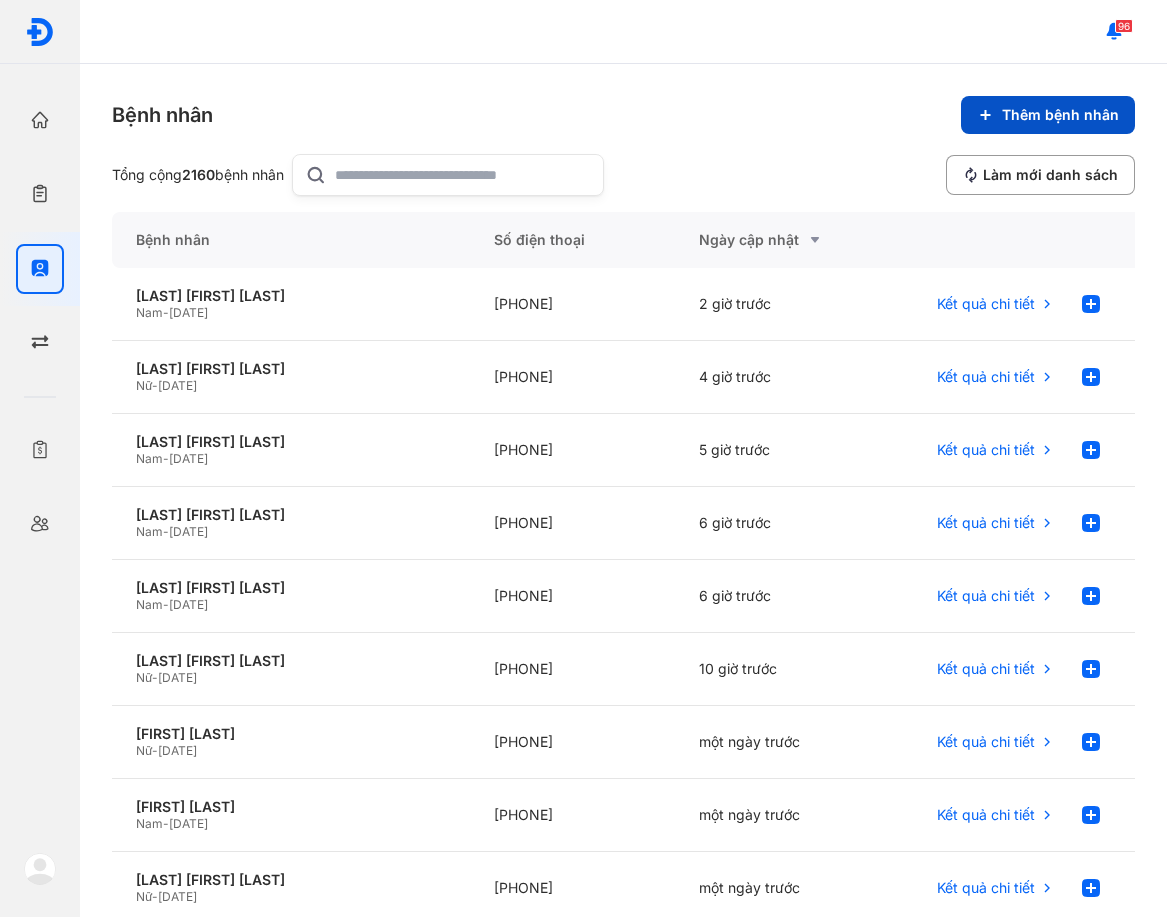 click on "Thêm bệnh nhân" at bounding box center [1048, 115] 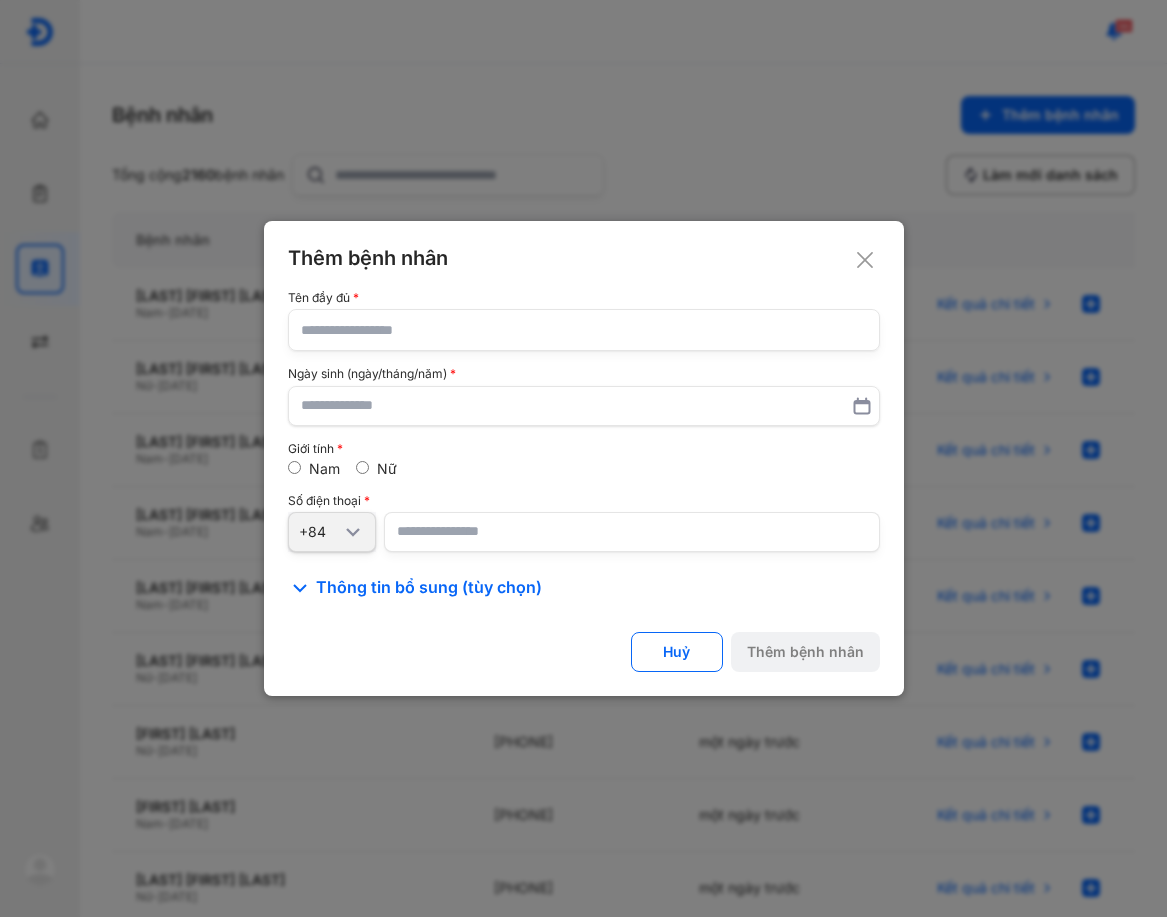 click 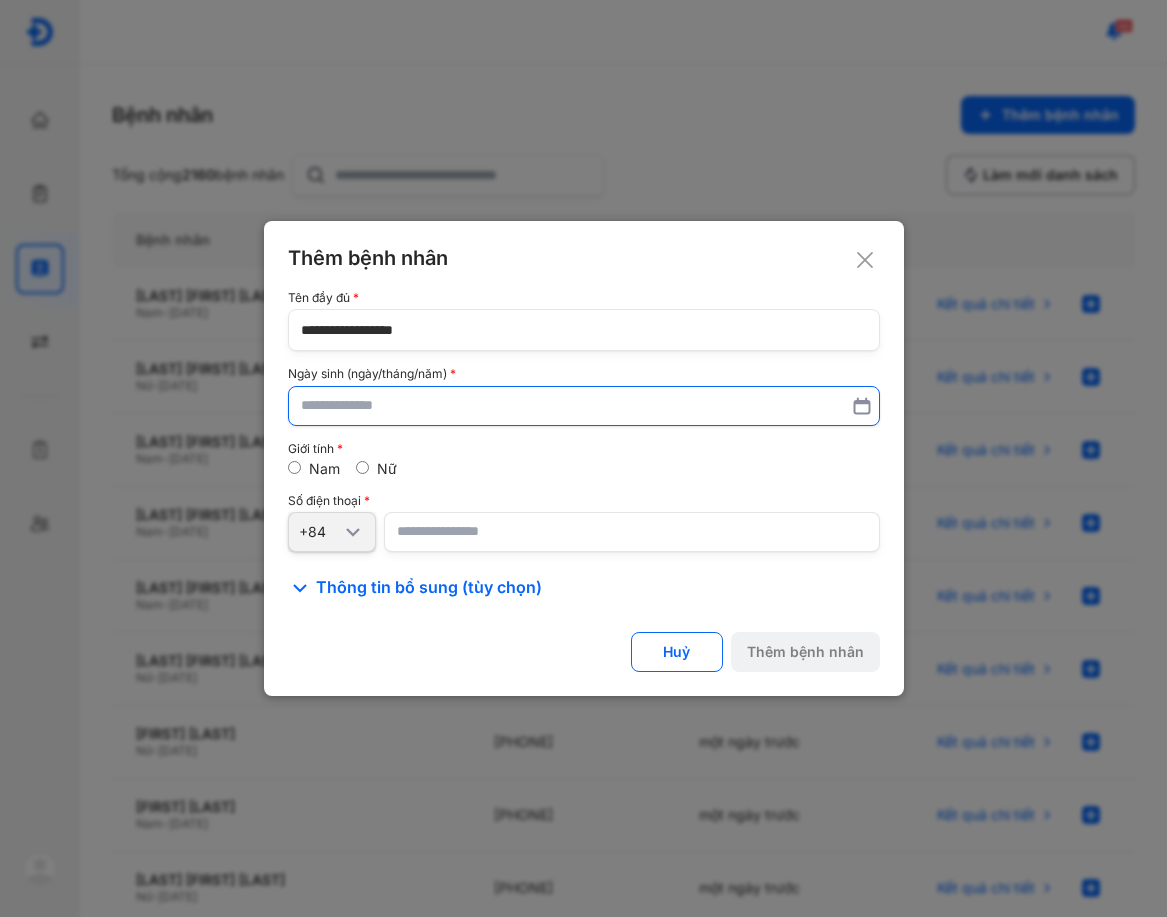 type on "**********" 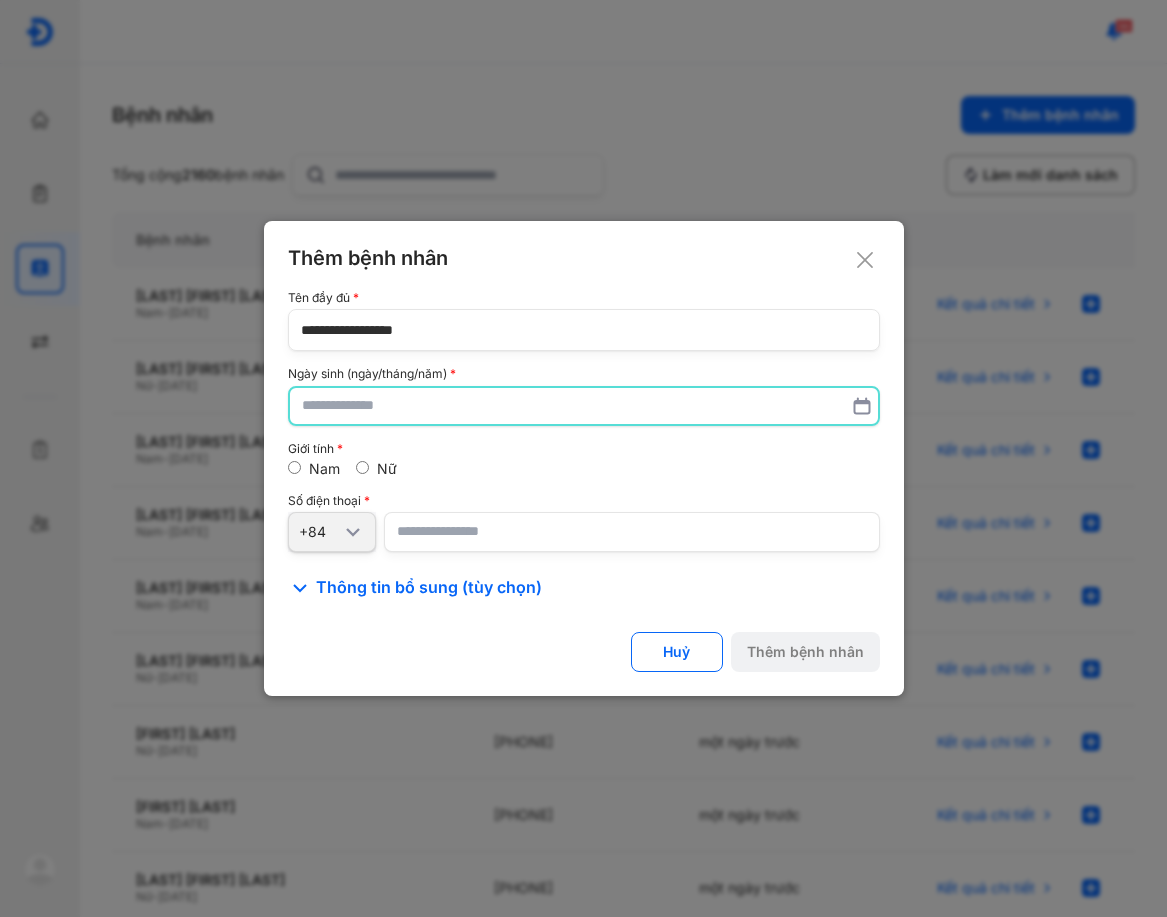 click at bounding box center (584, 406) 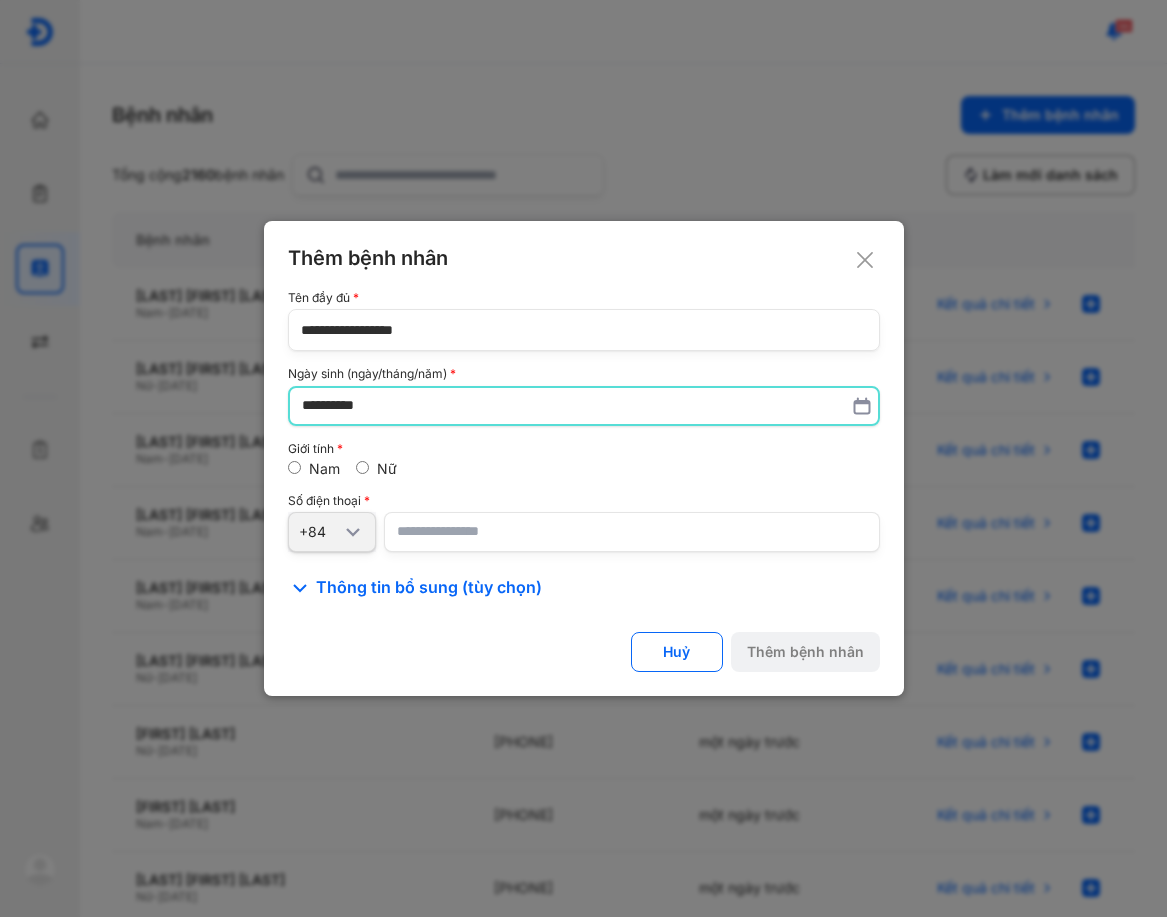 type on "**********" 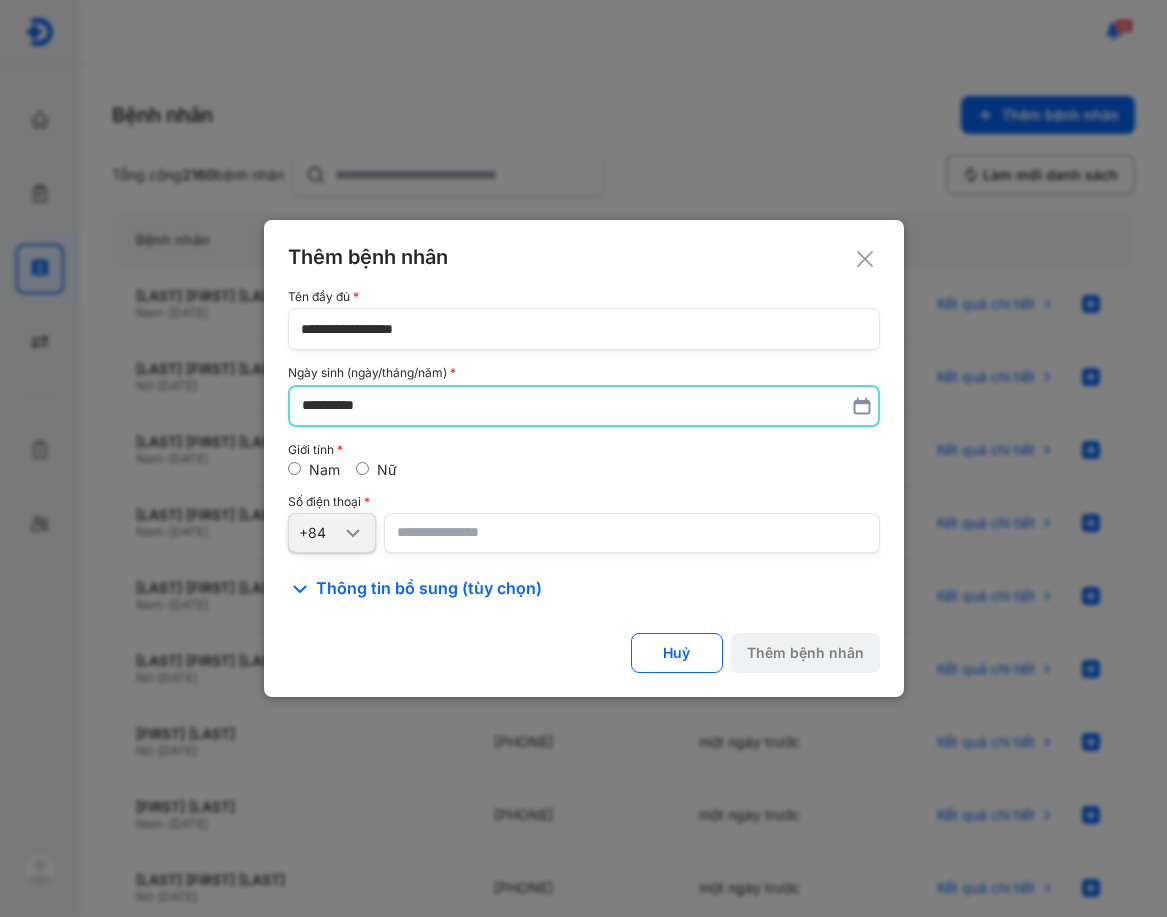 click at bounding box center (632, 533) 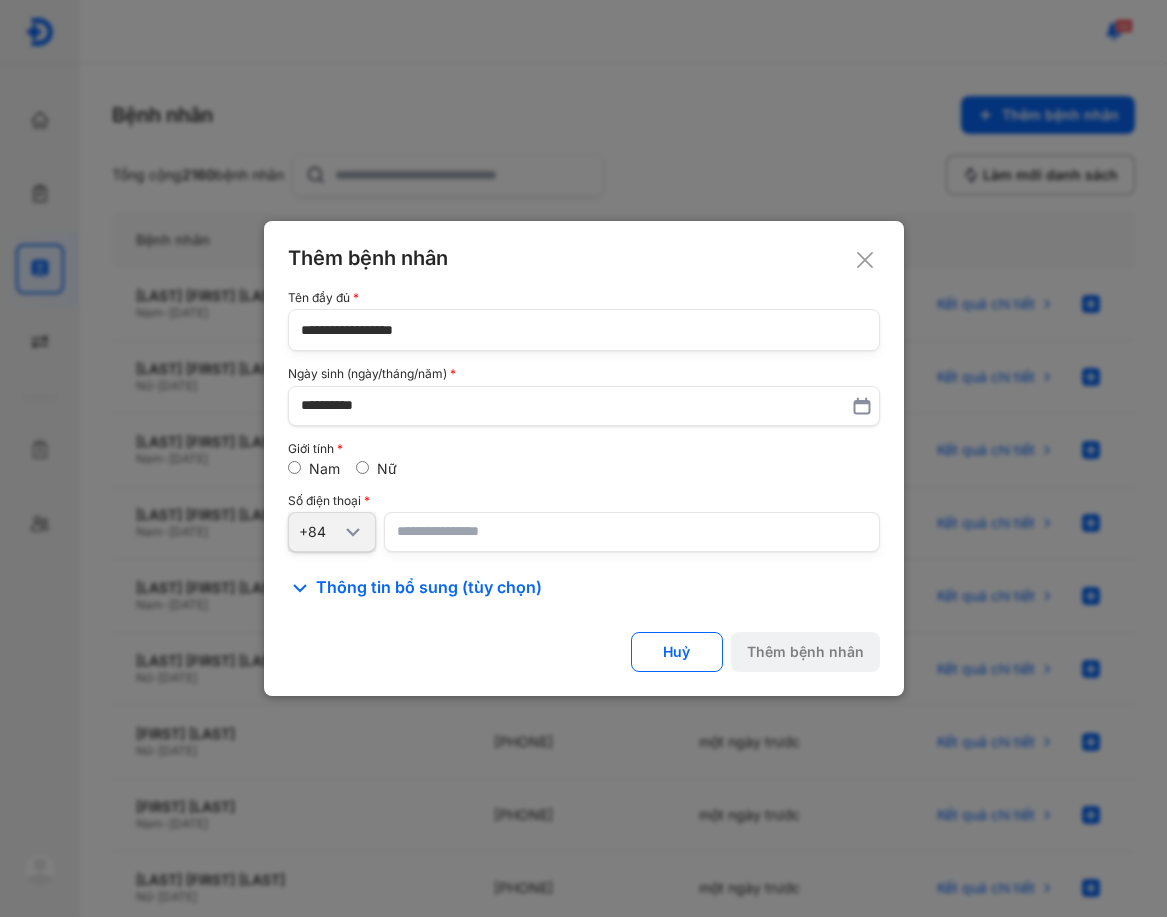click at bounding box center (632, 532) 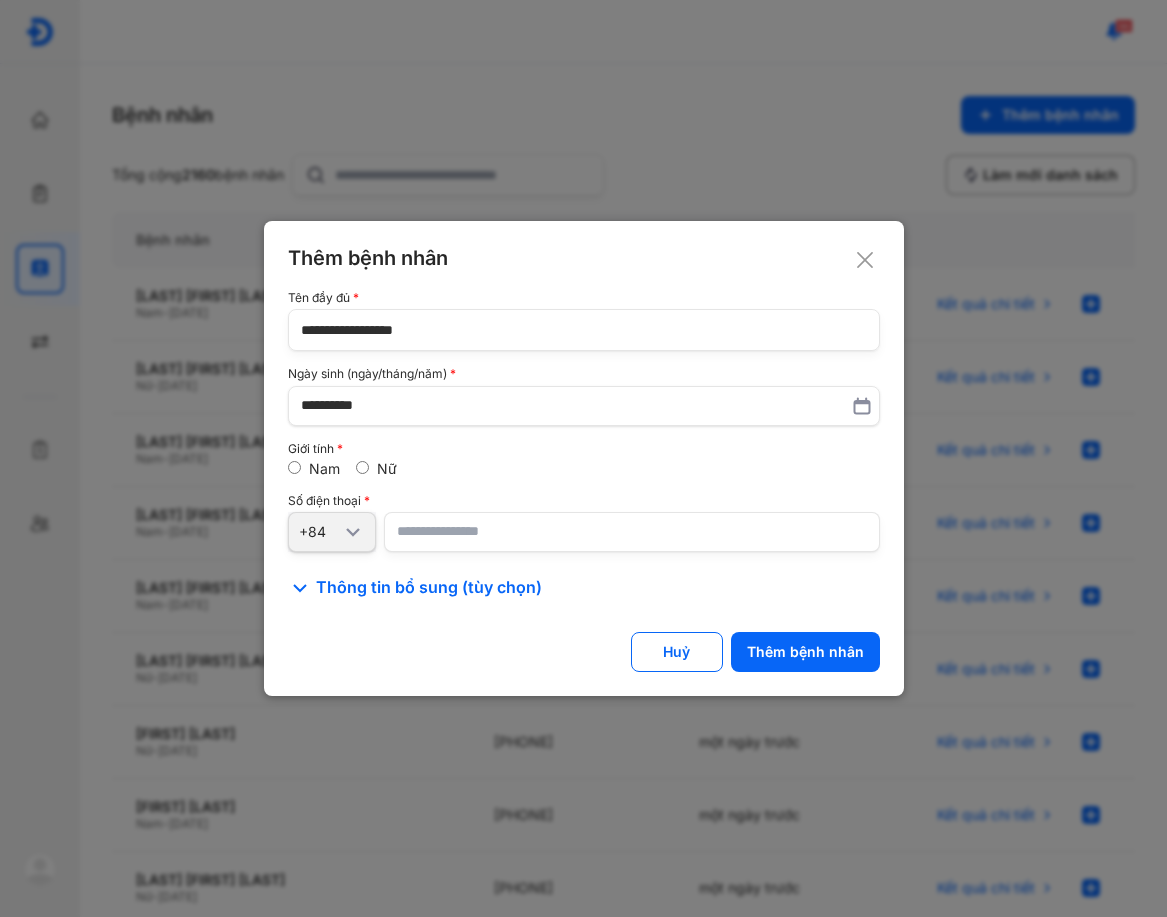 type on "**********" 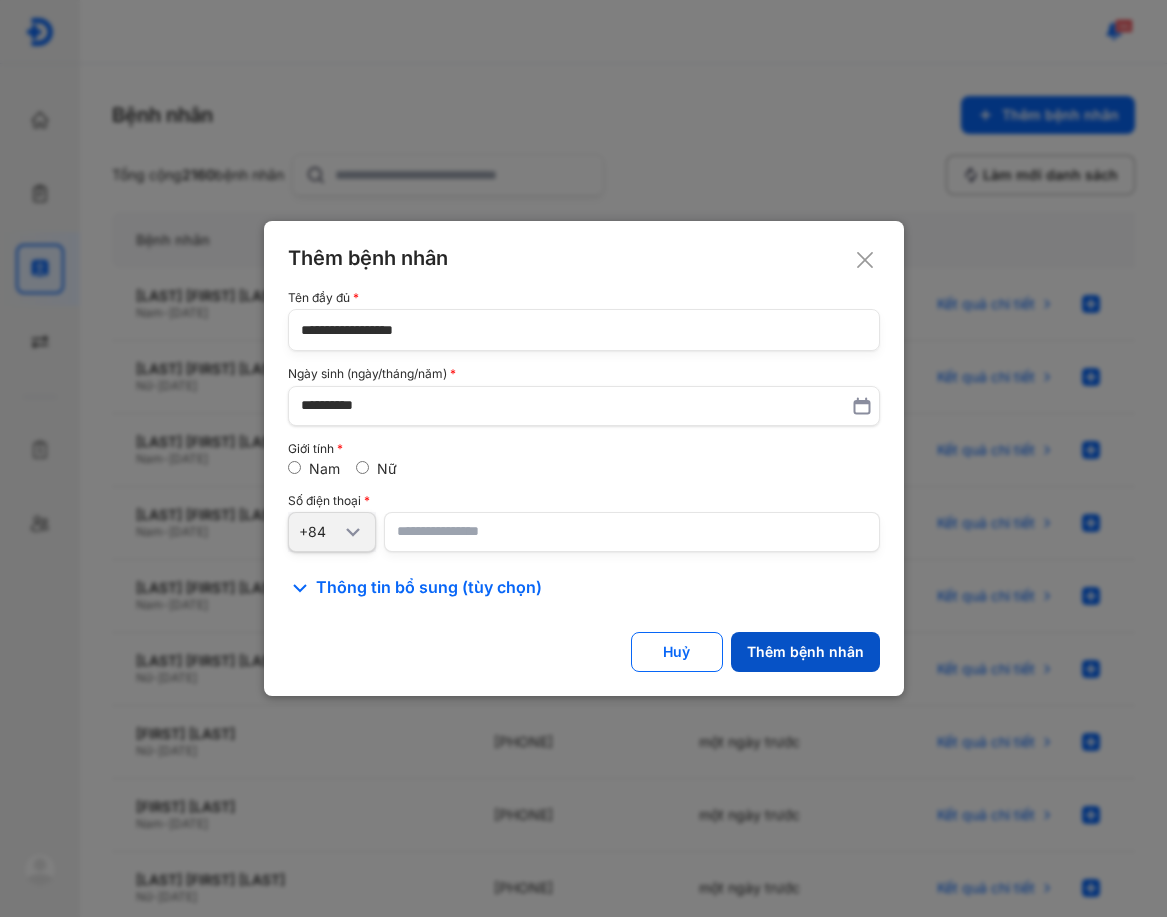 click on "Thêm bệnh nhân" 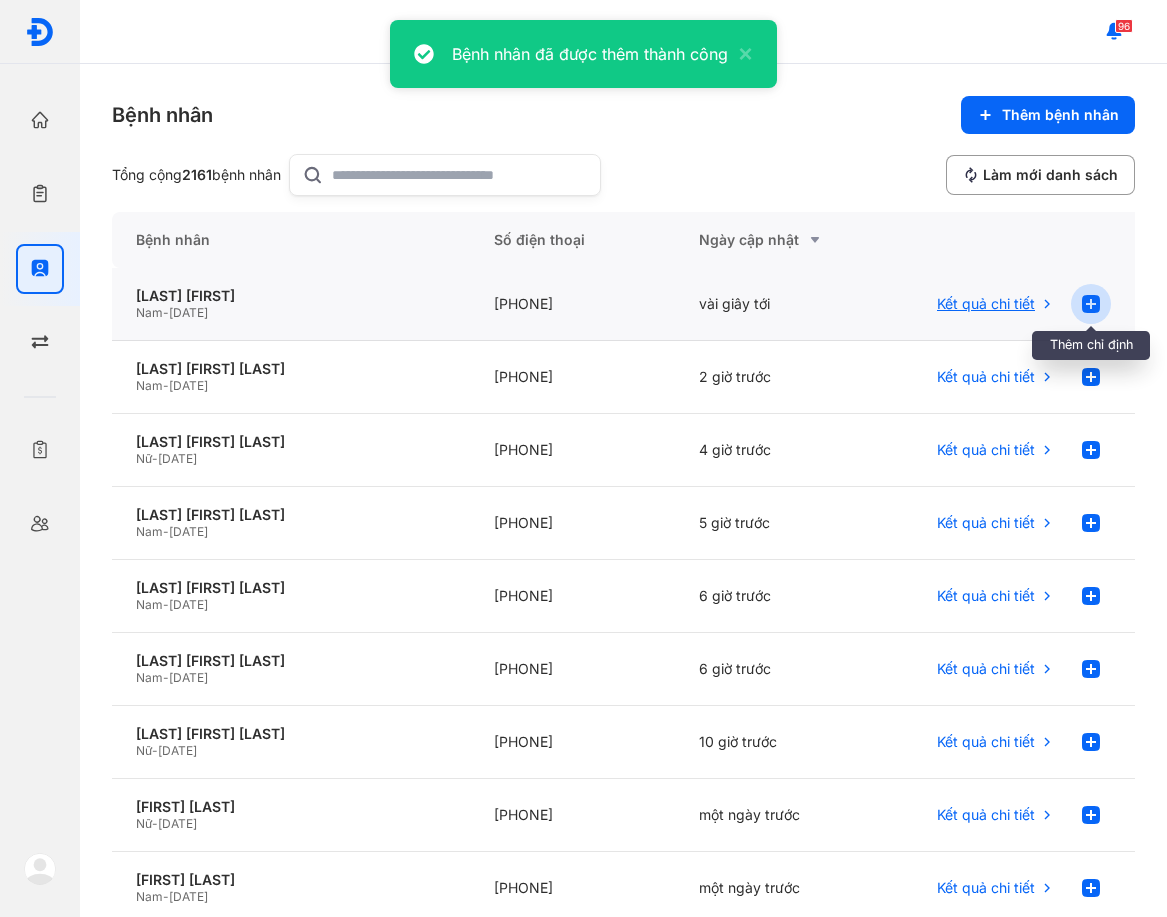 click 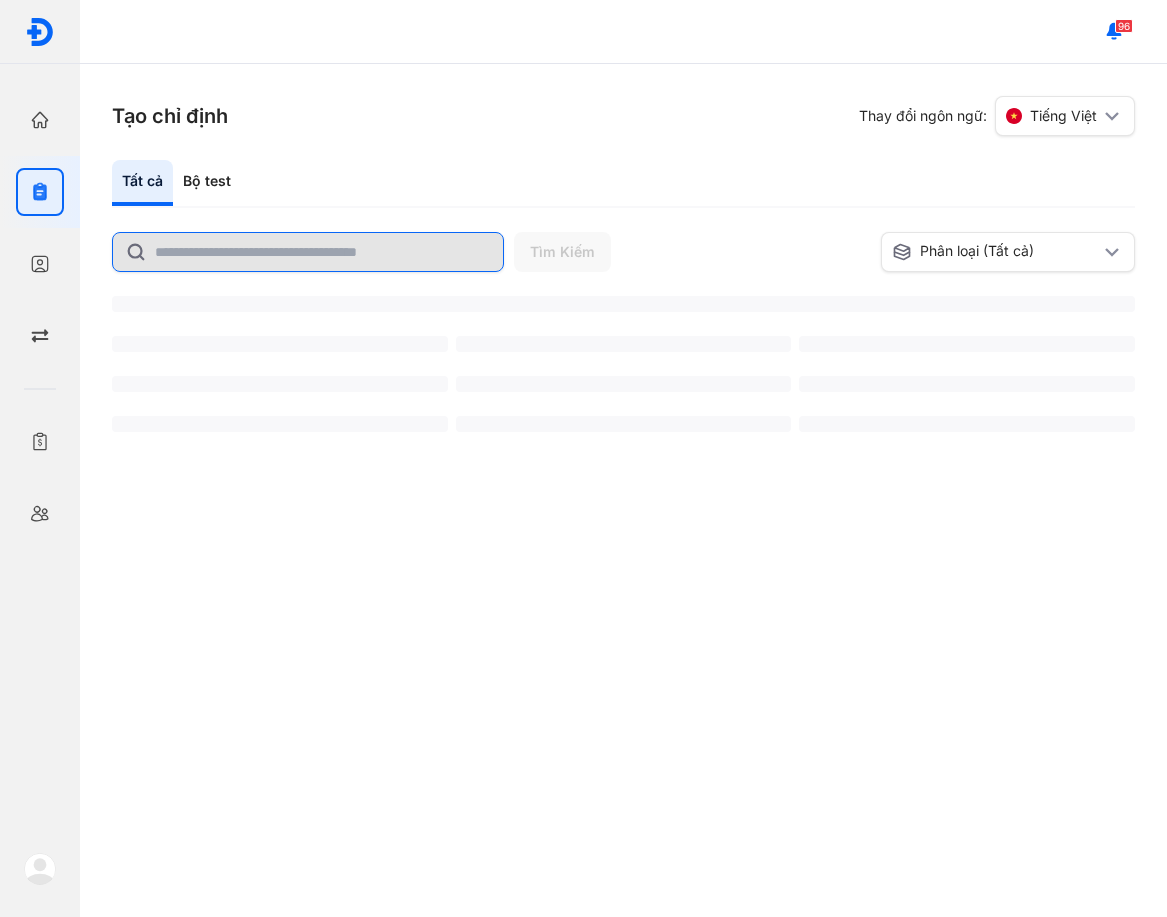 scroll, scrollTop: 0, scrollLeft: 0, axis: both 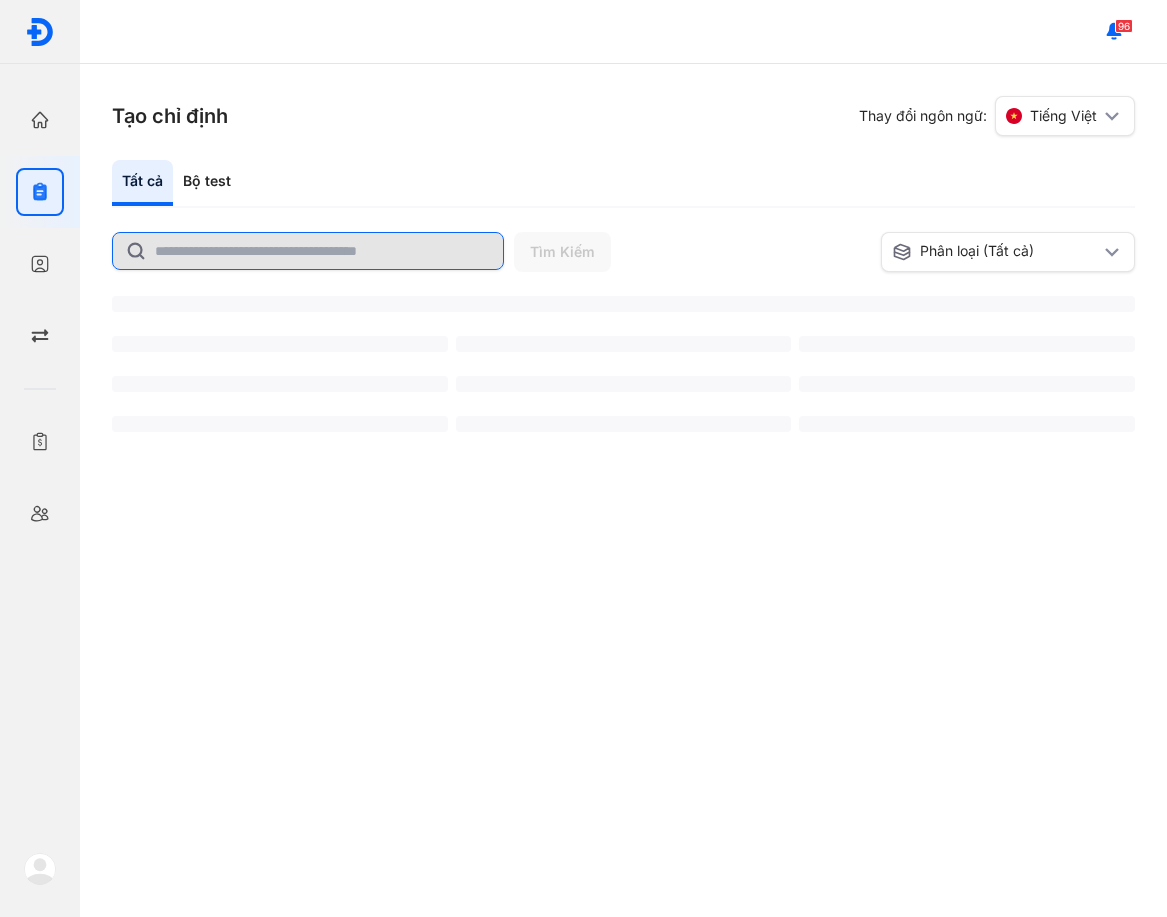 click 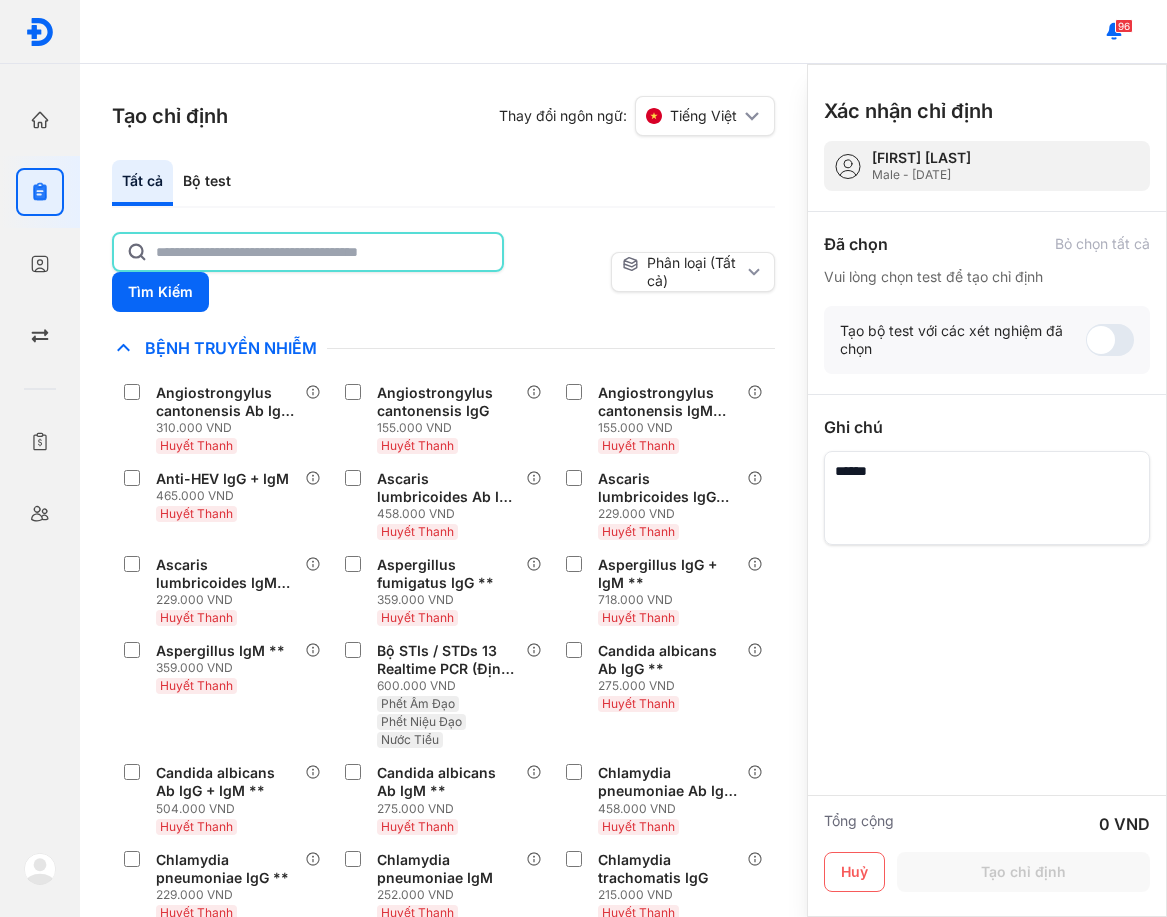click 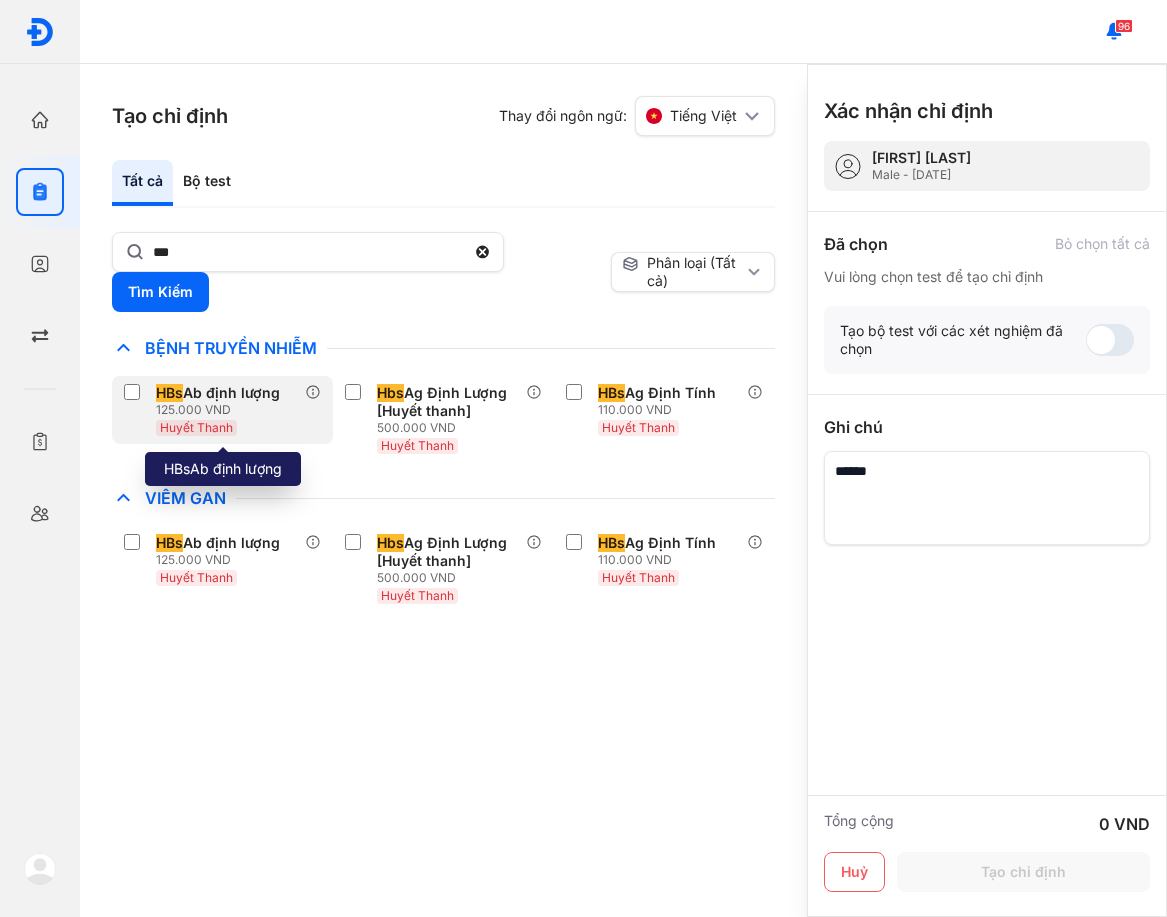 click on "Huyết Thanh" at bounding box center [222, 427] 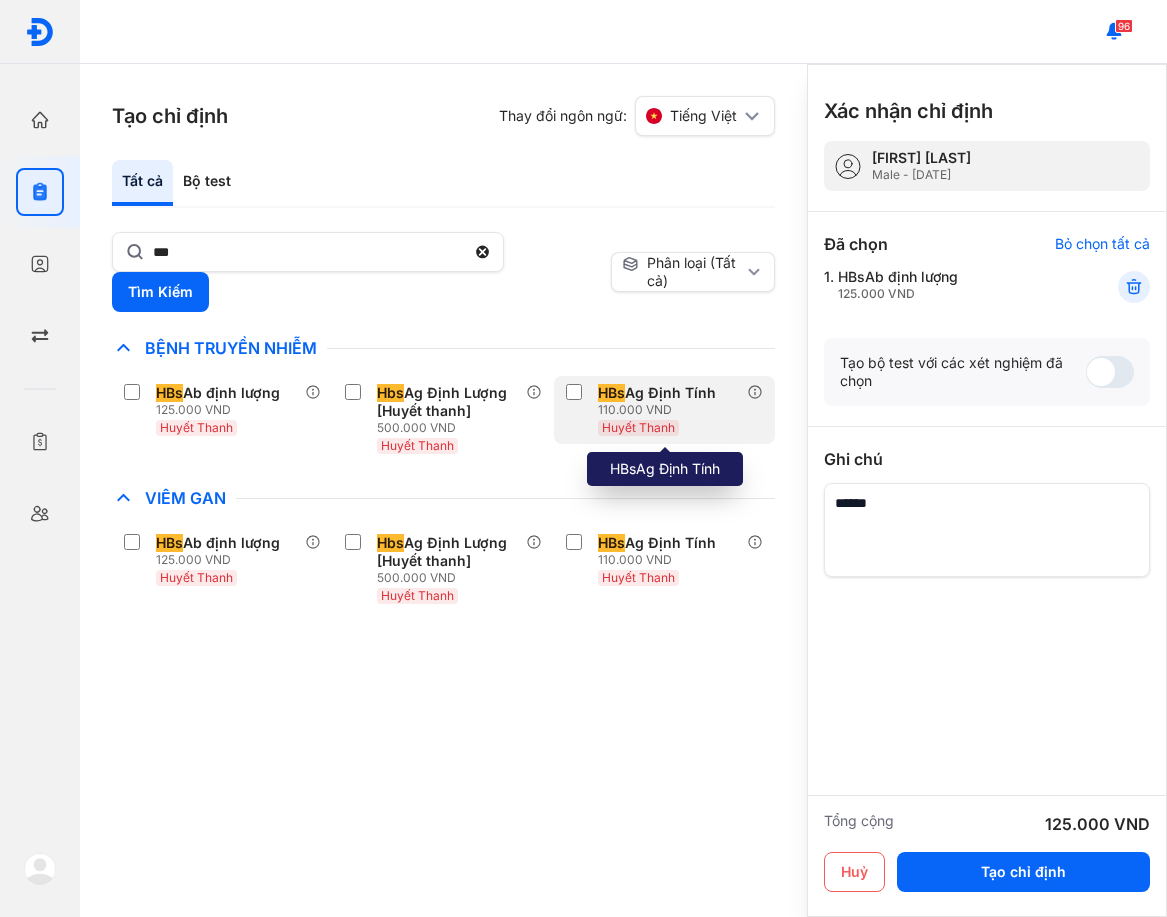 click on "Huyết Thanh" at bounding box center (661, 427) 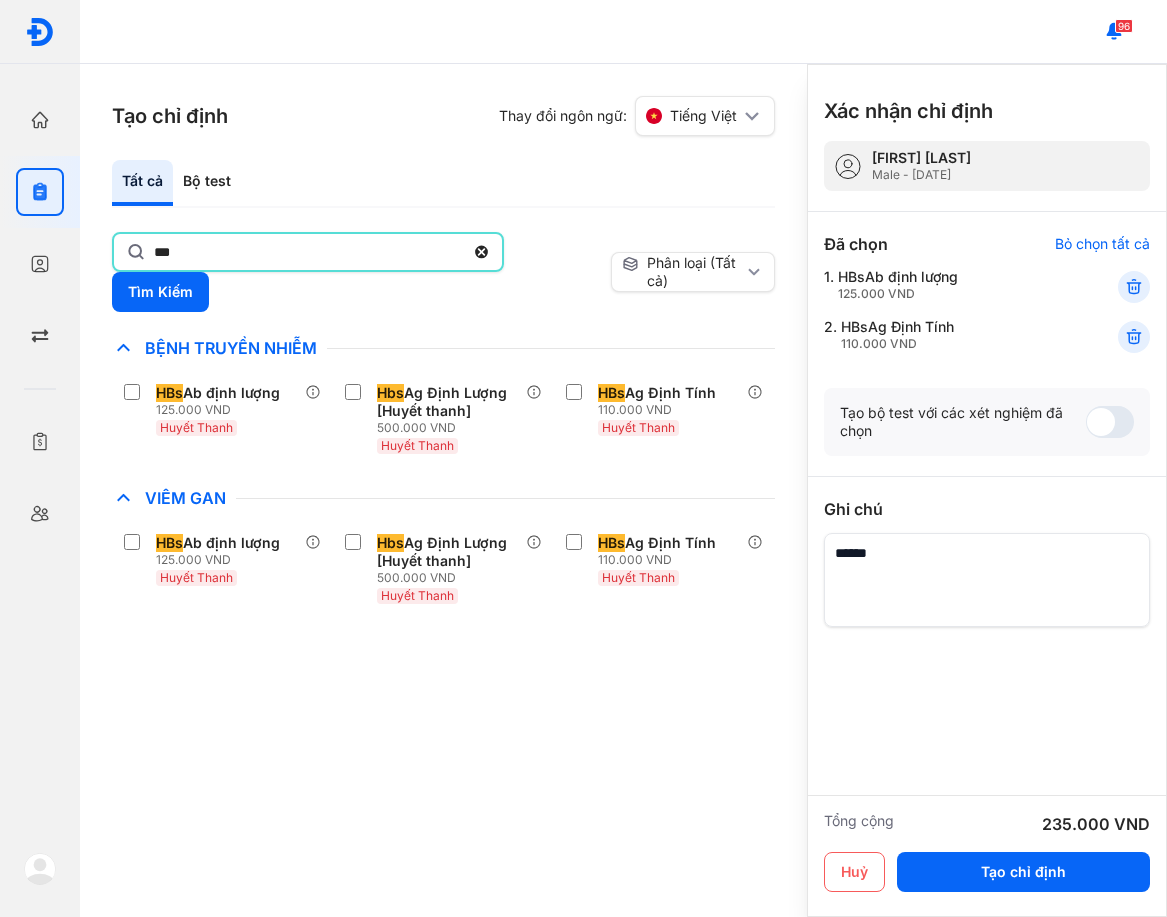 click on "***" 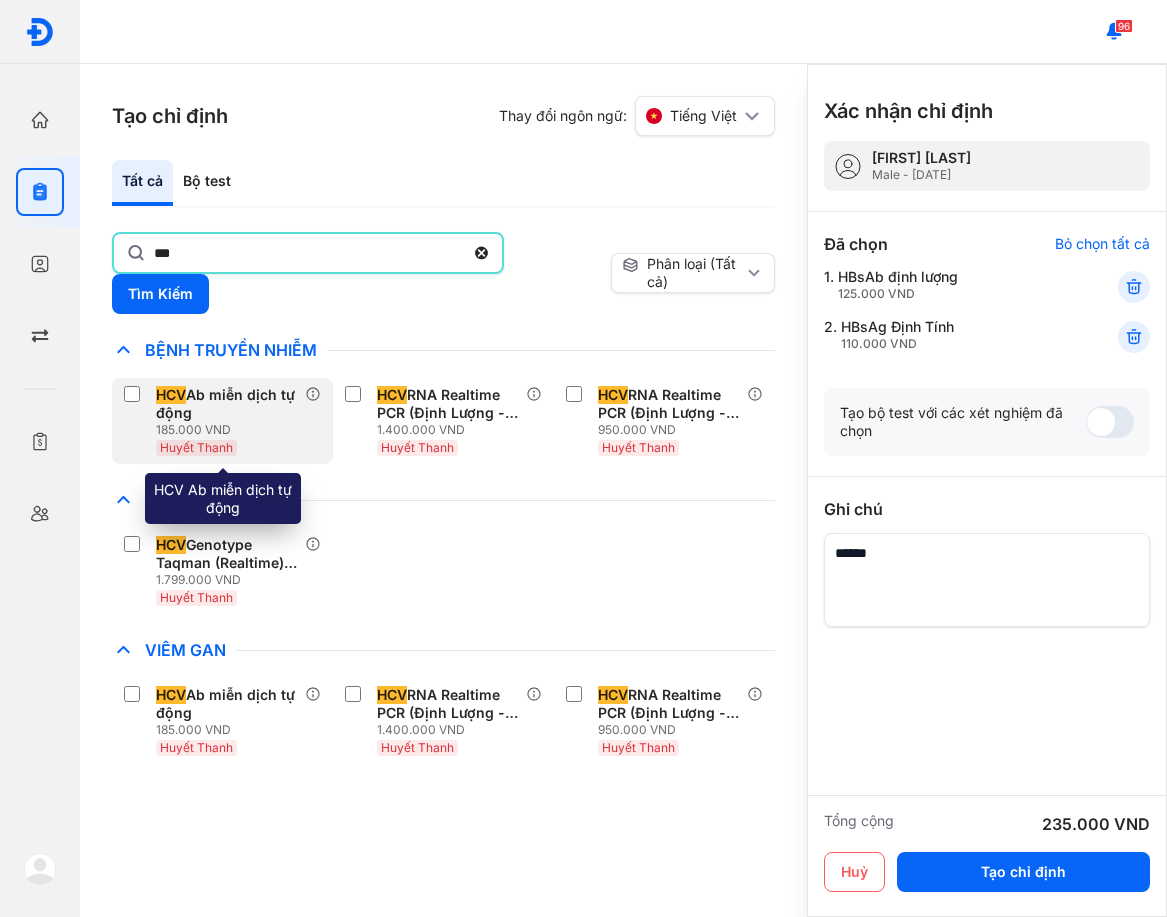 click on "HCV  Ab miễn dịch tự động" at bounding box center [226, 404] 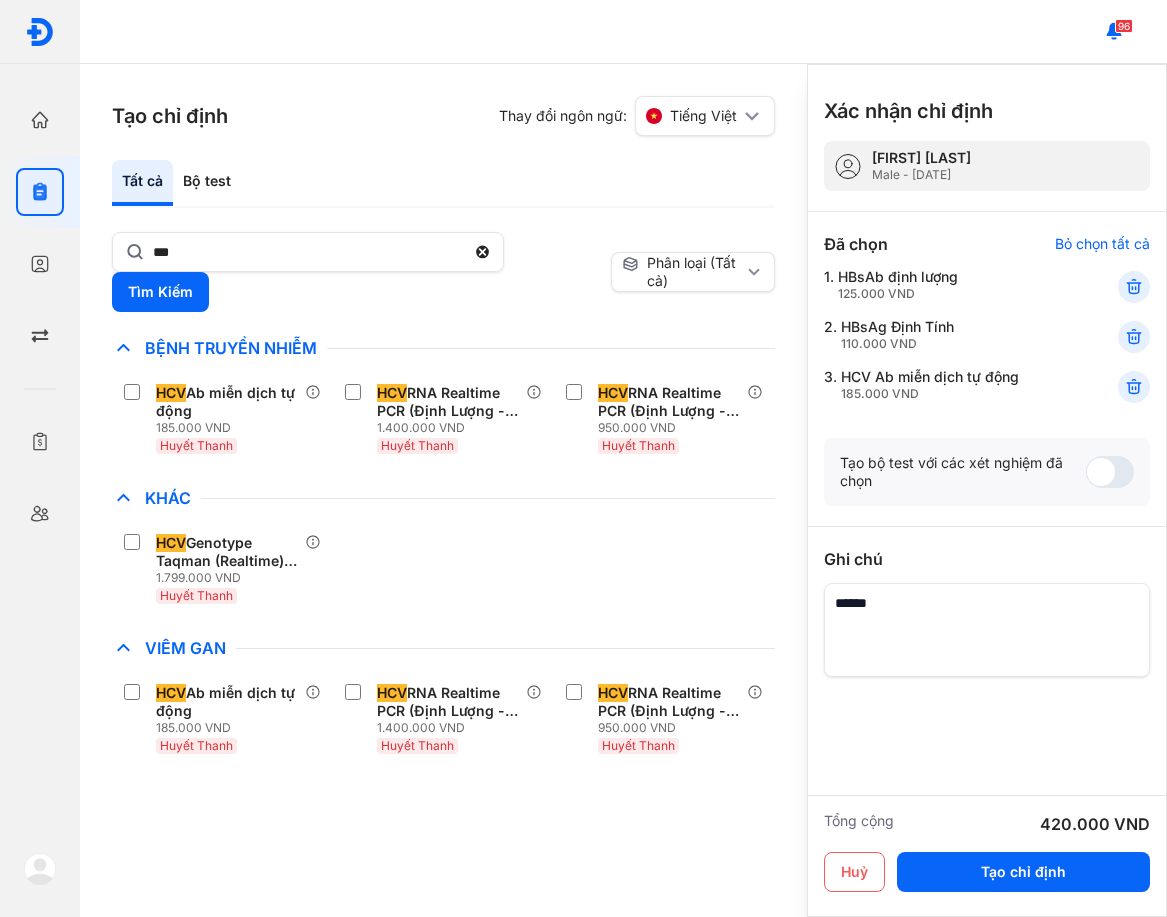 drag, startPoint x: 457, startPoint y: 550, endPoint x: 472, endPoint y: 555, distance: 15.811388 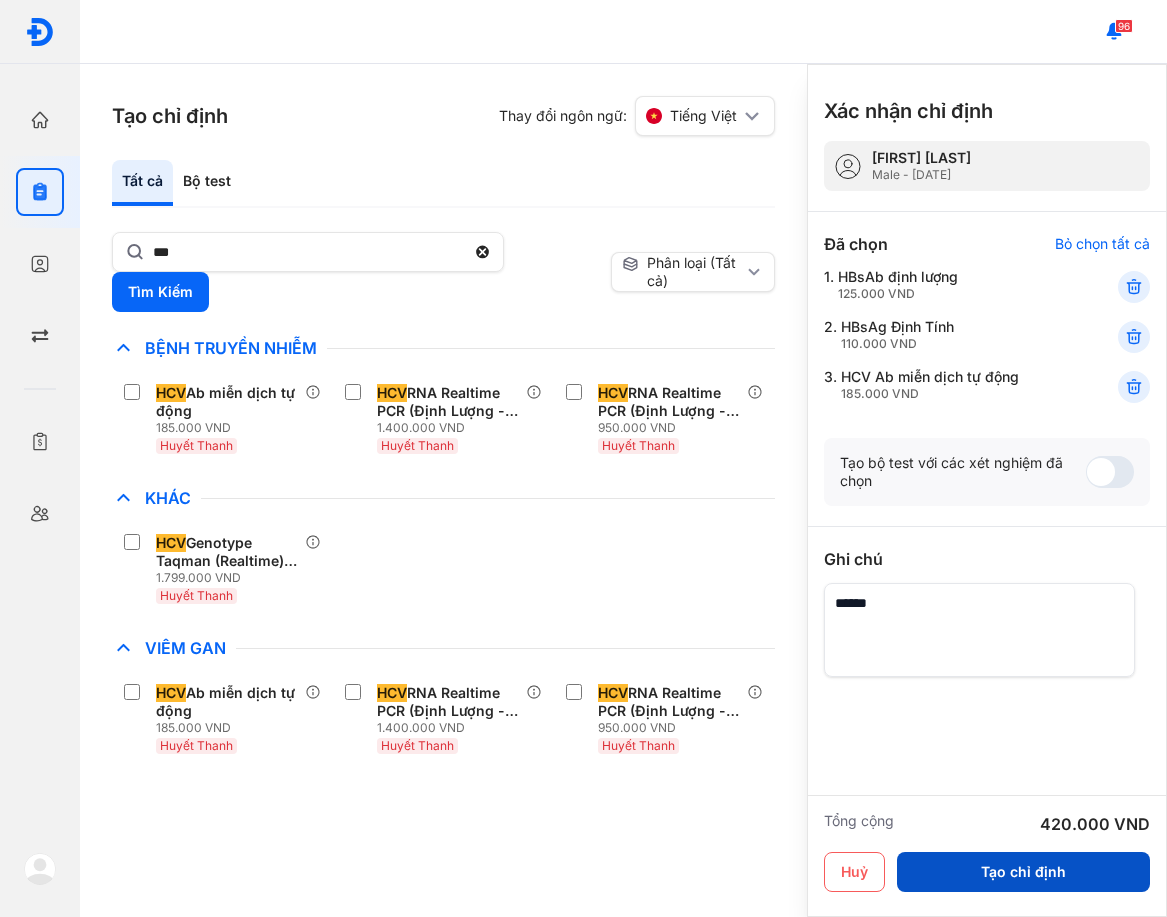 click on "Tạo chỉ định" at bounding box center (1023, 872) 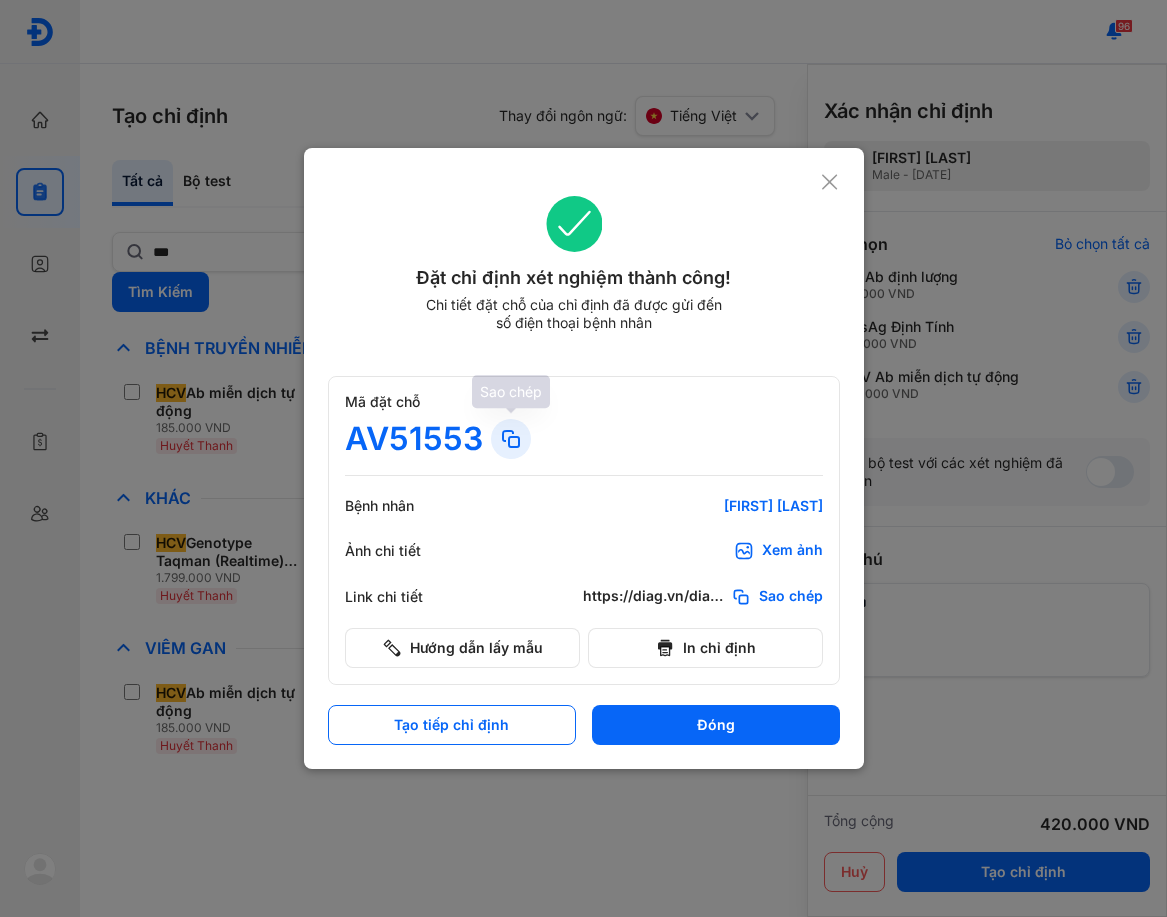 click 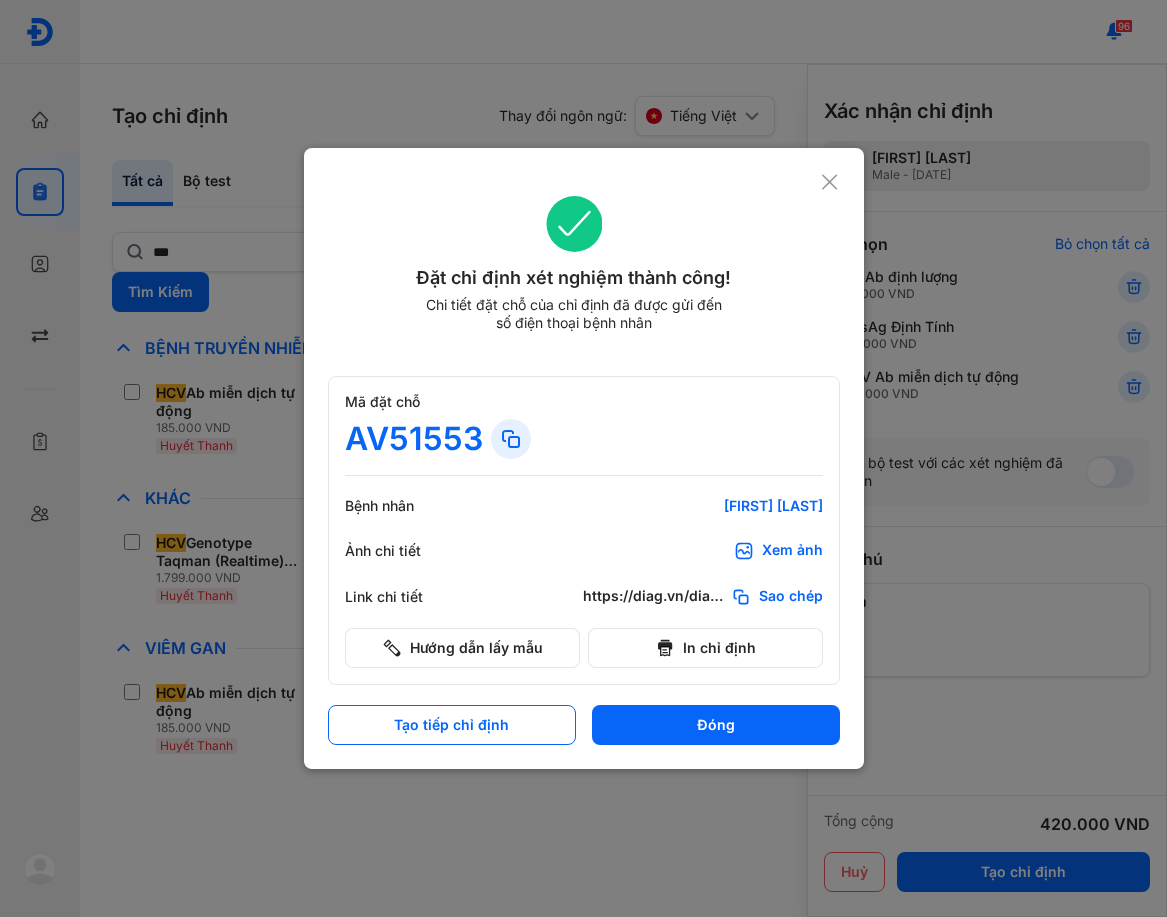 click 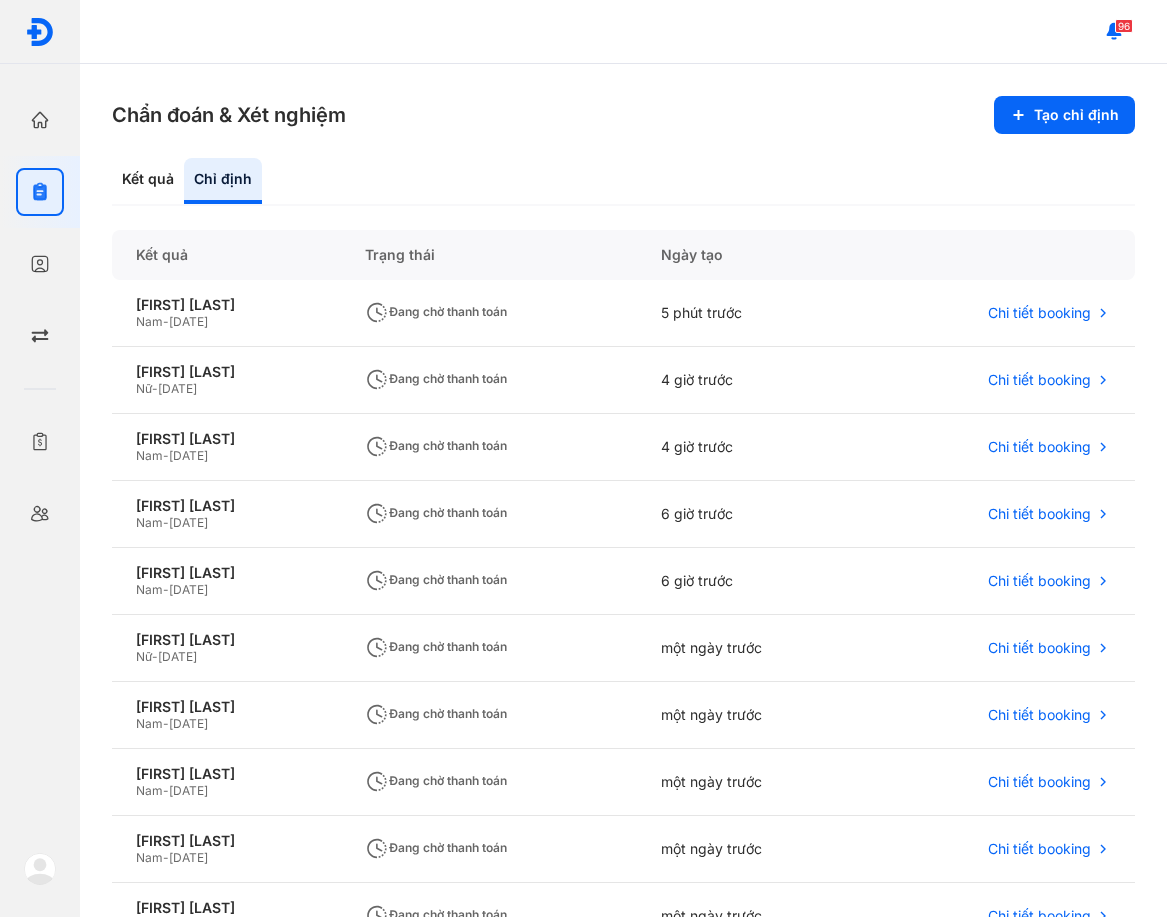 click on "Kết quả Chỉ định" at bounding box center [623, 182] 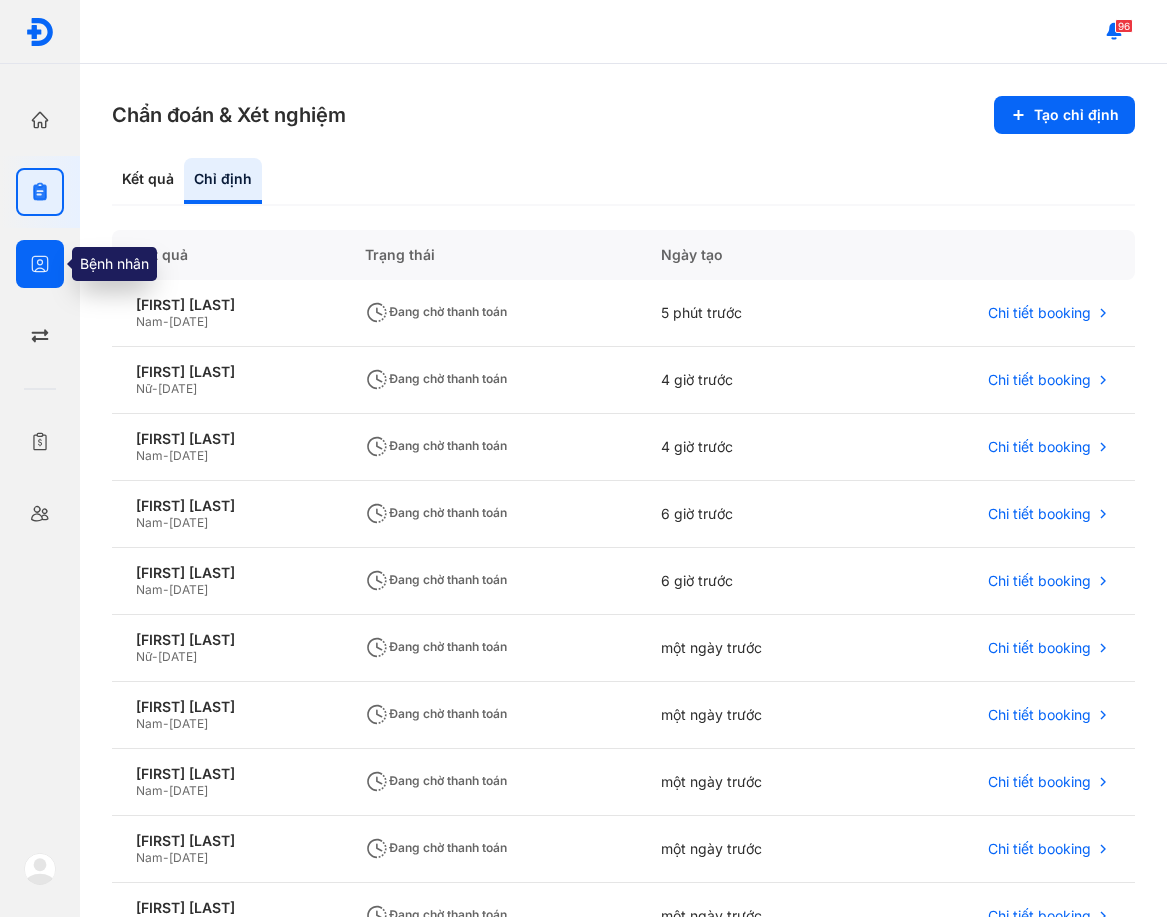 click at bounding box center [40, 264] 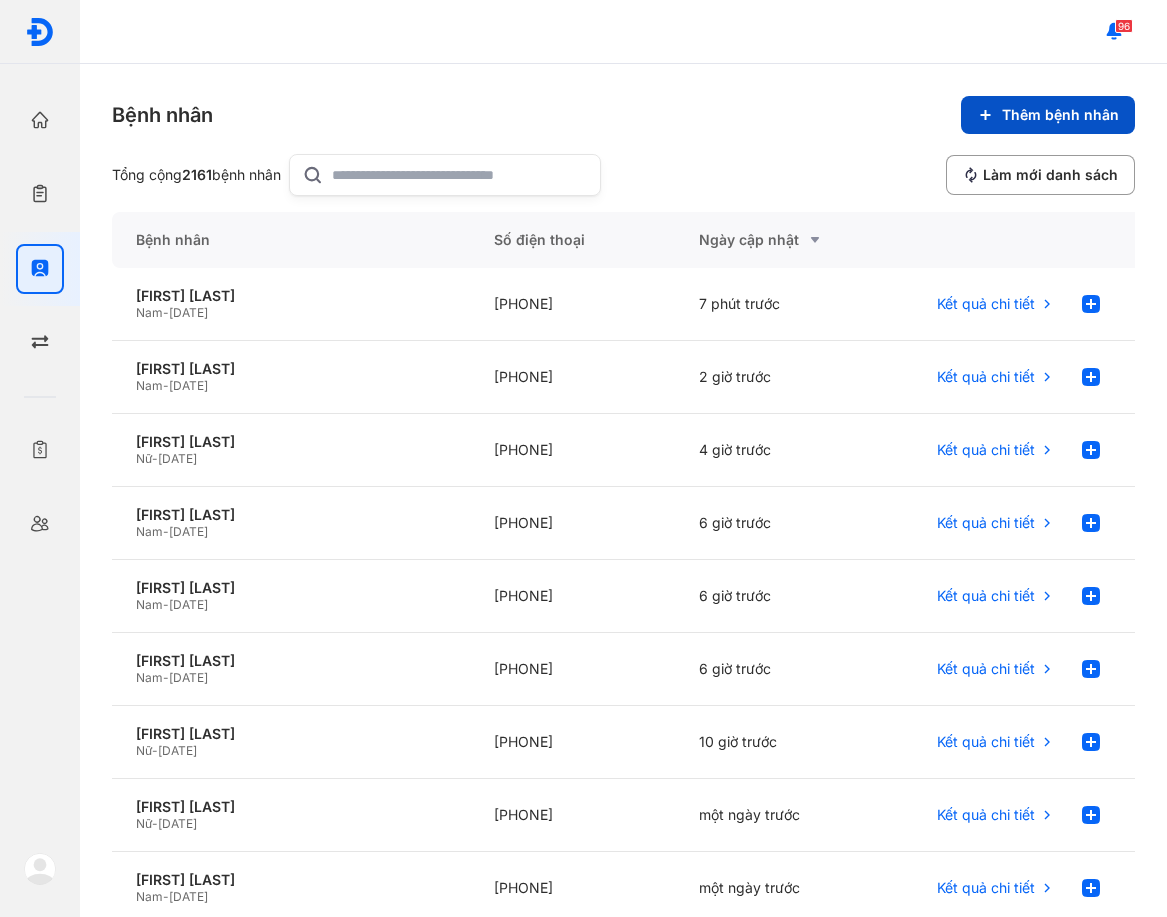 drag, startPoint x: 996, startPoint y: 135, endPoint x: 971, endPoint y: 130, distance: 25.495098 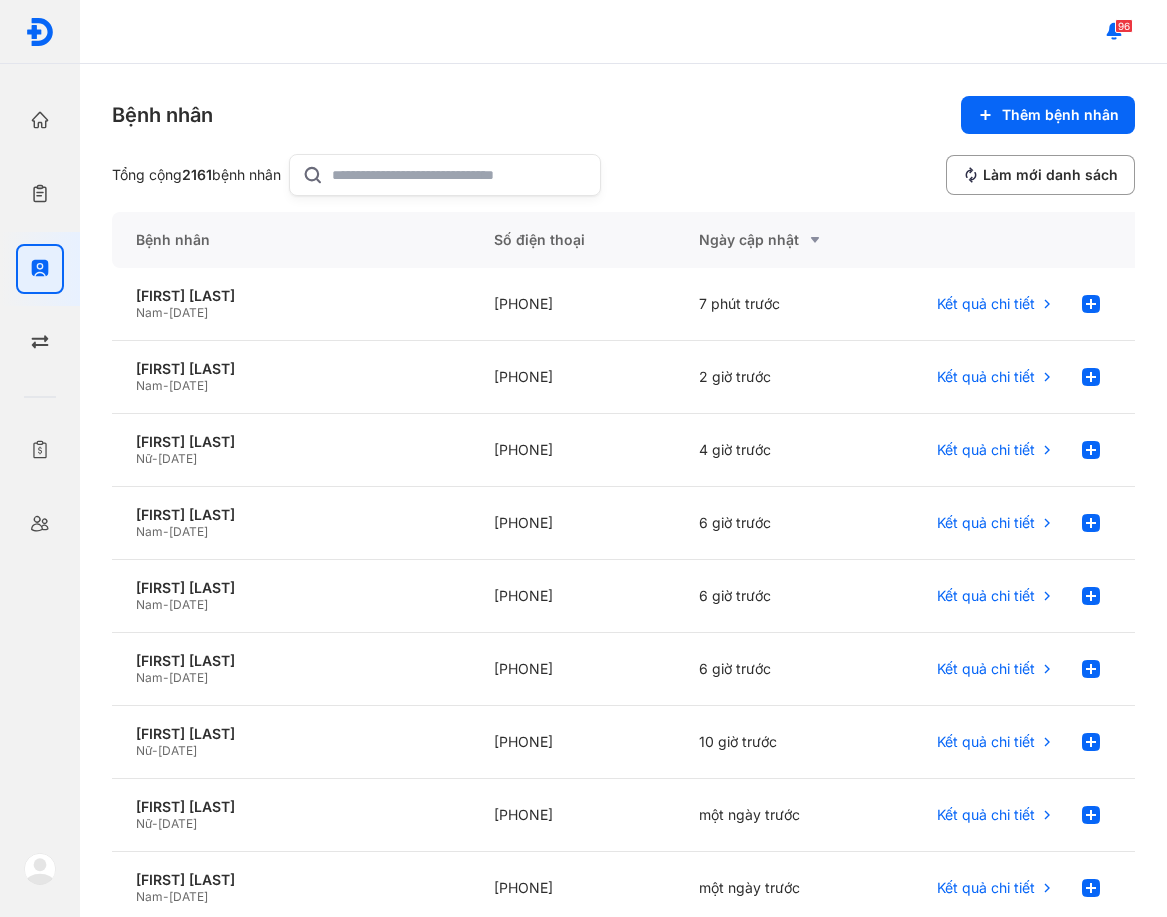 click on "96" at bounding box center (623, 32) 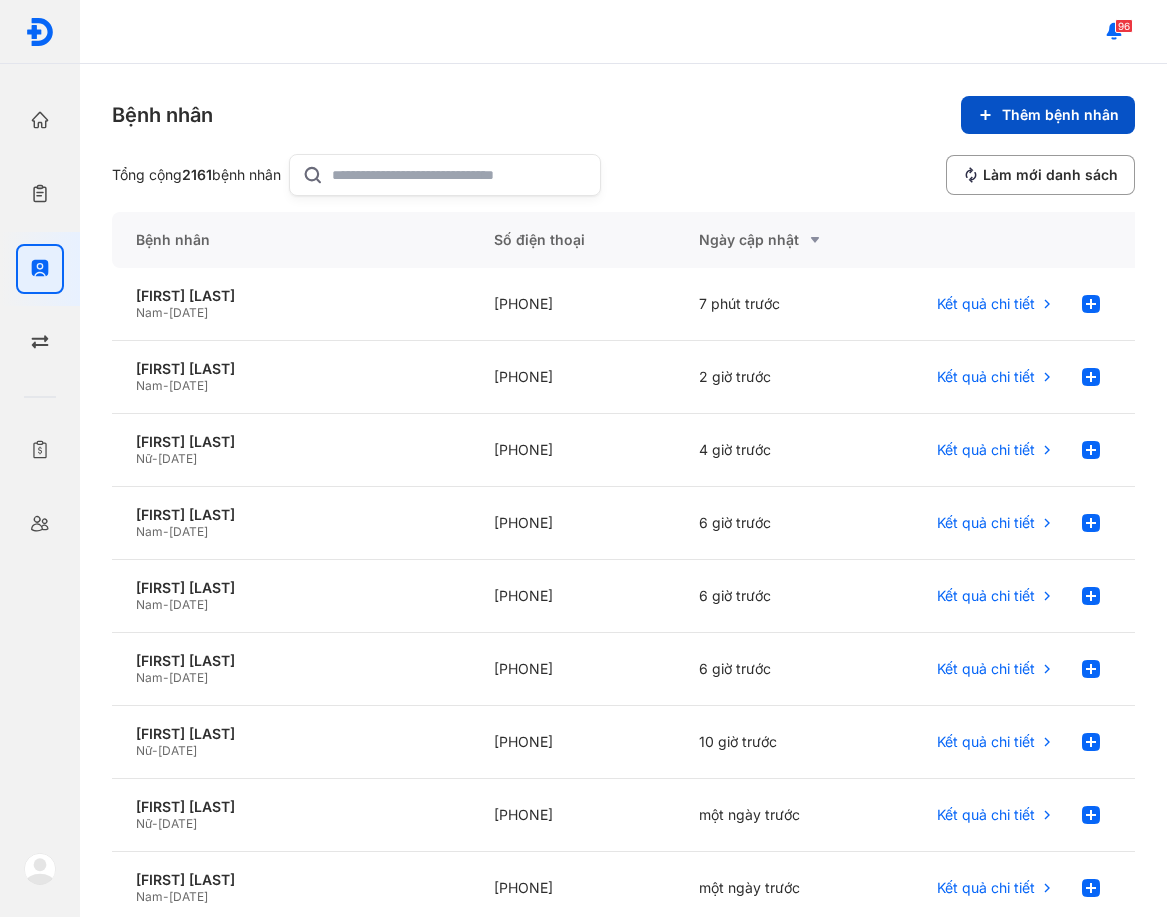 click on "Thêm bệnh nhân" 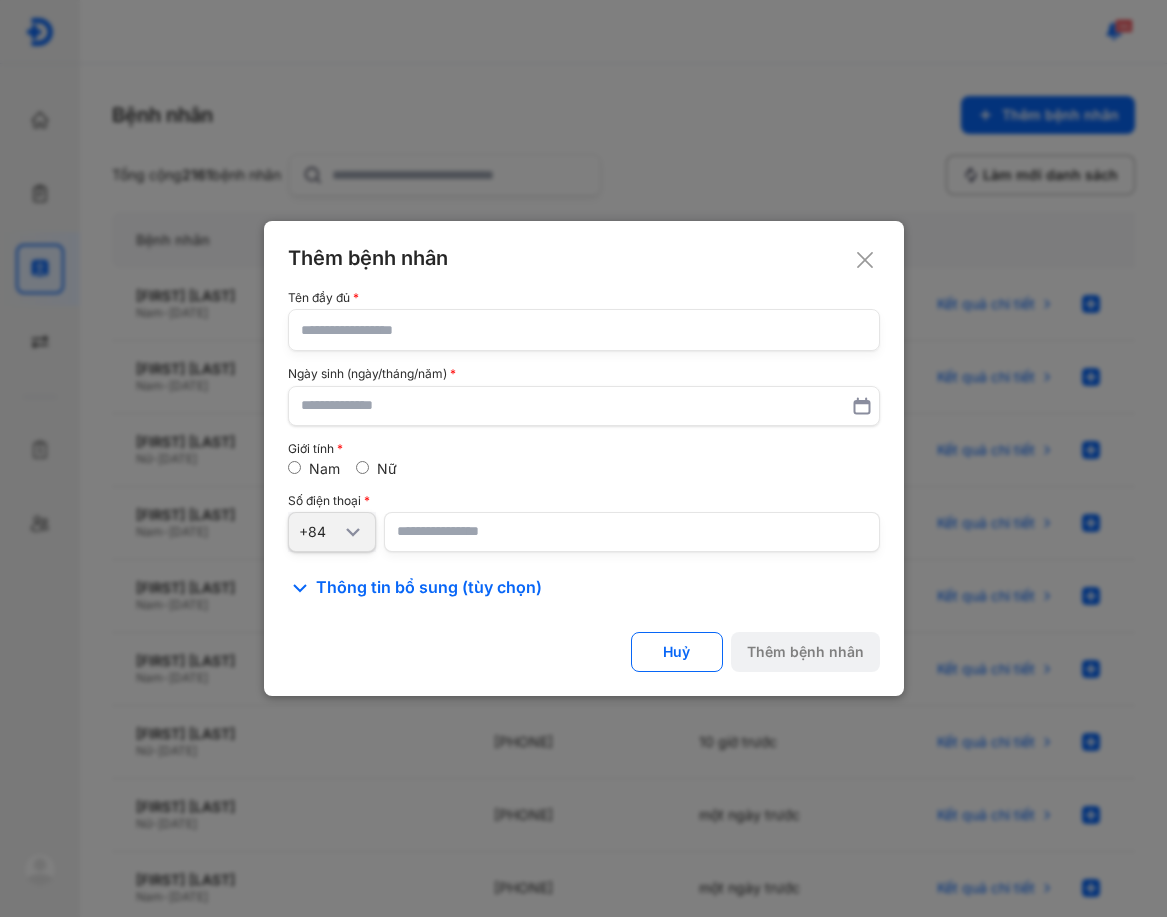 click 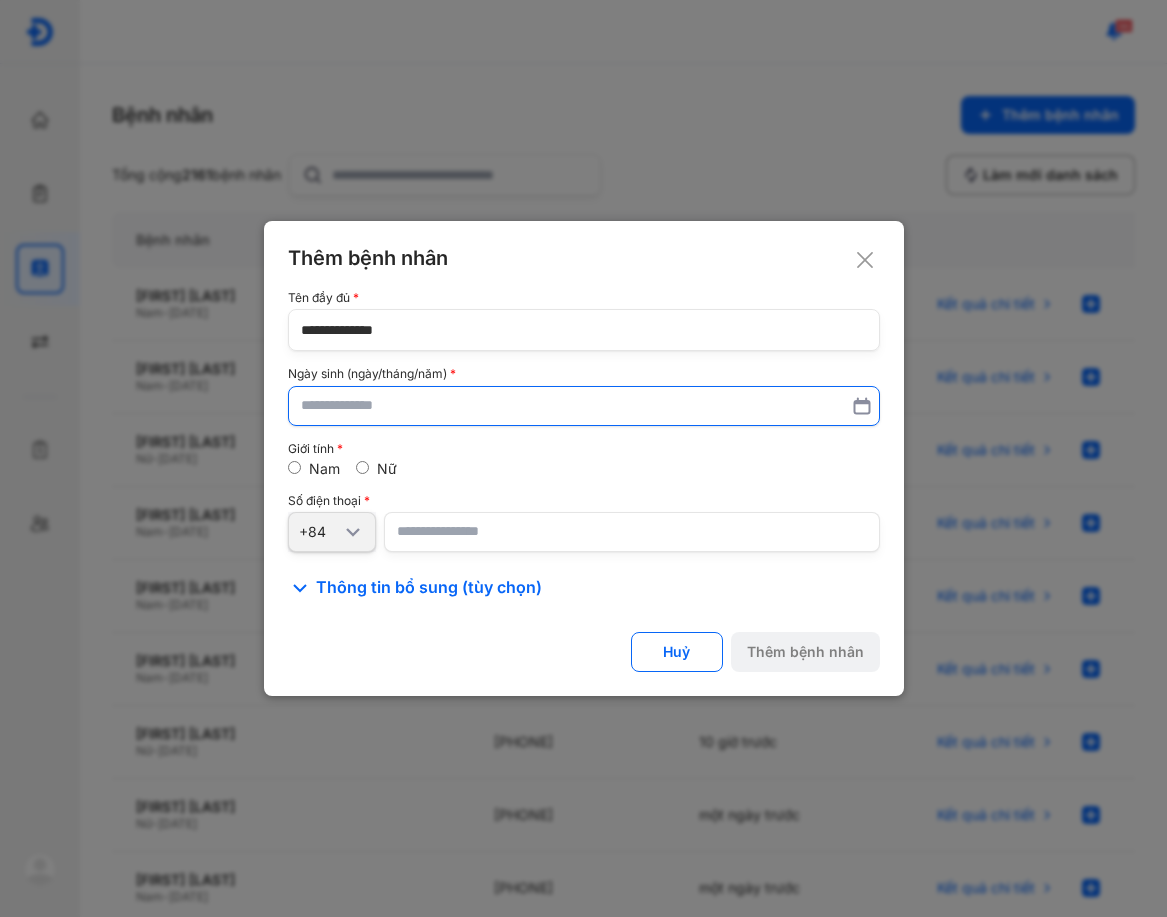 type on "**********" 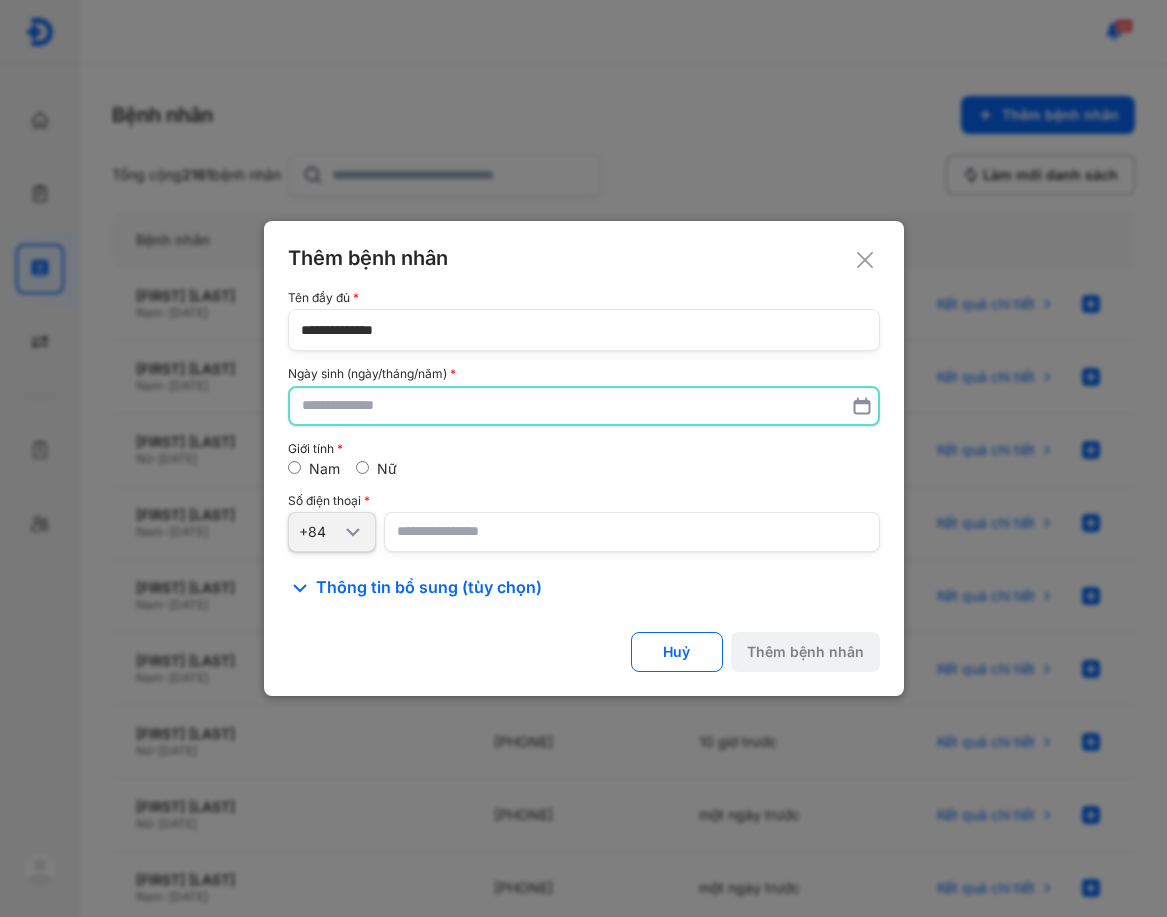 click at bounding box center [584, 406] 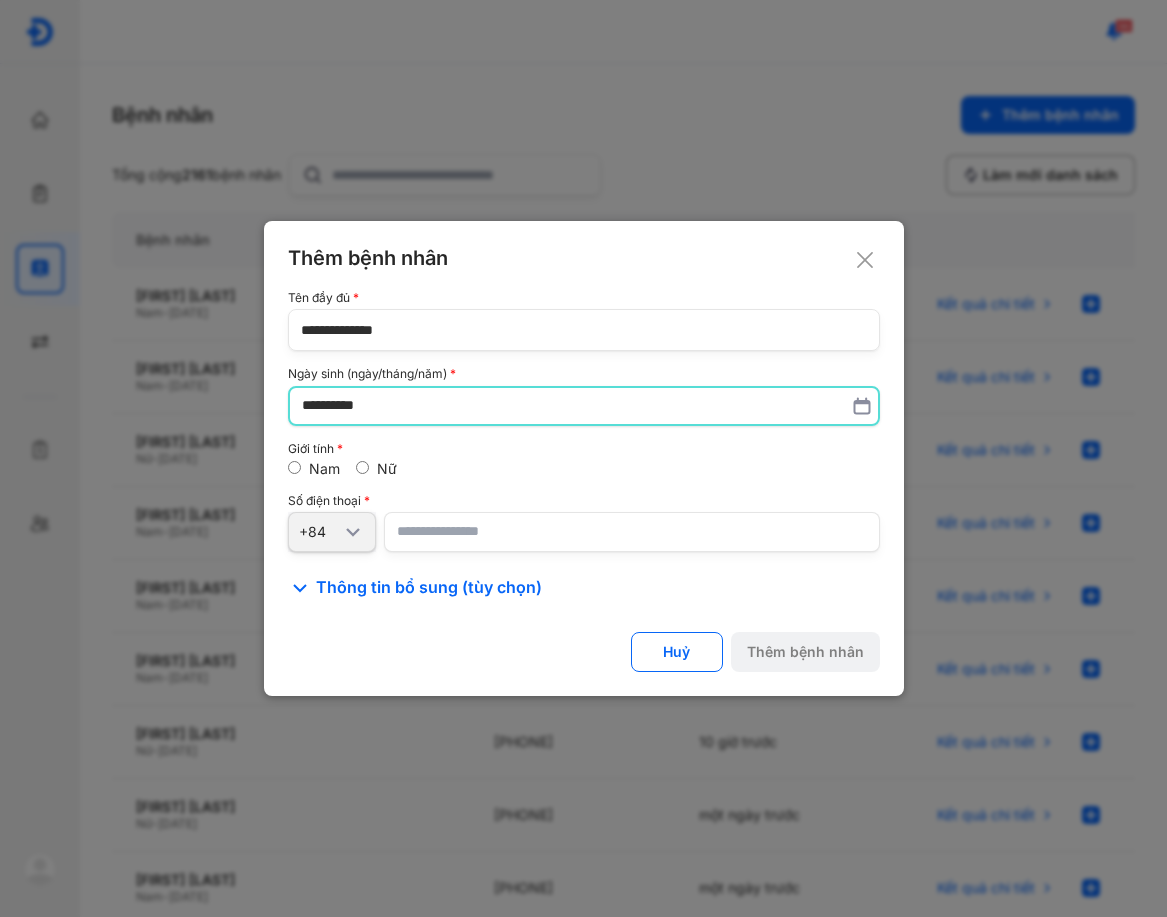 type on "**********" 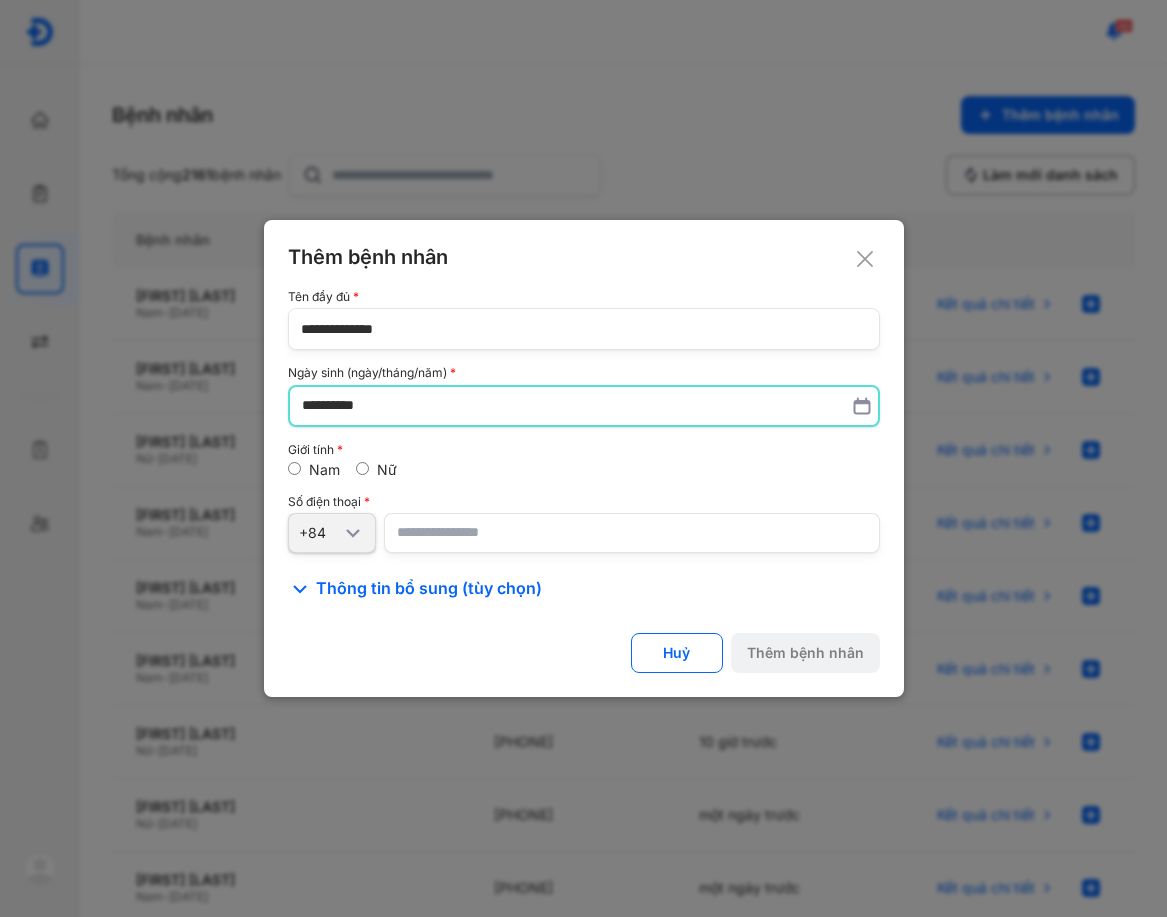 click at bounding box center [632, 533] 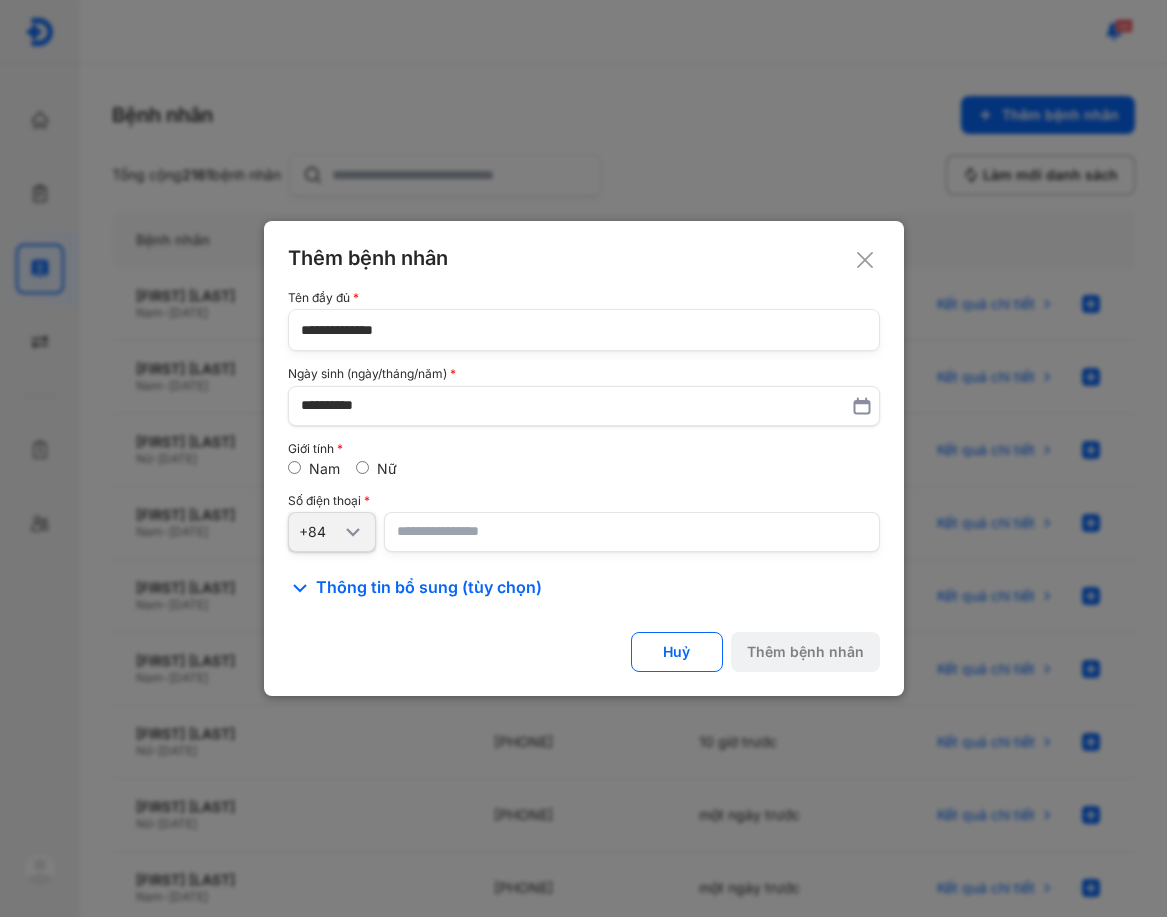 click at bounding box center (632, 532) 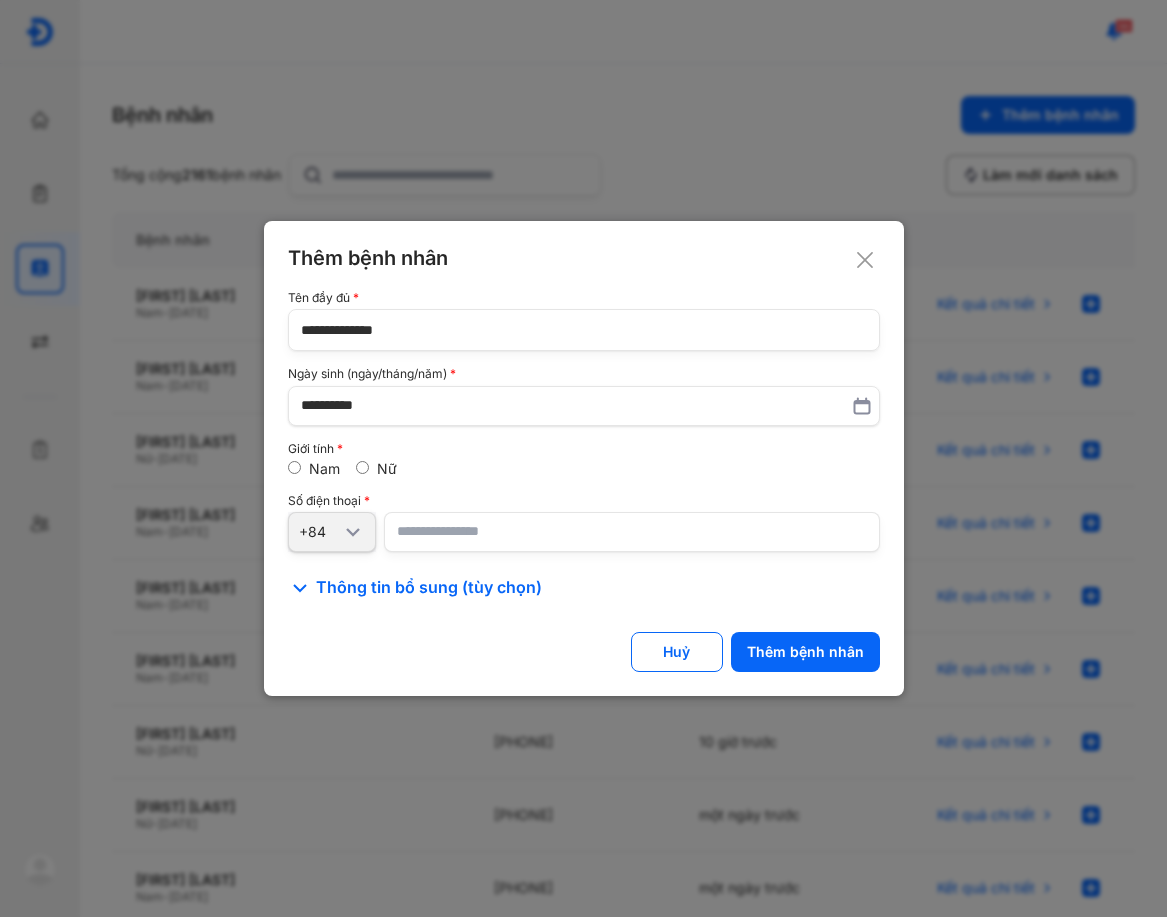 type on "**********" 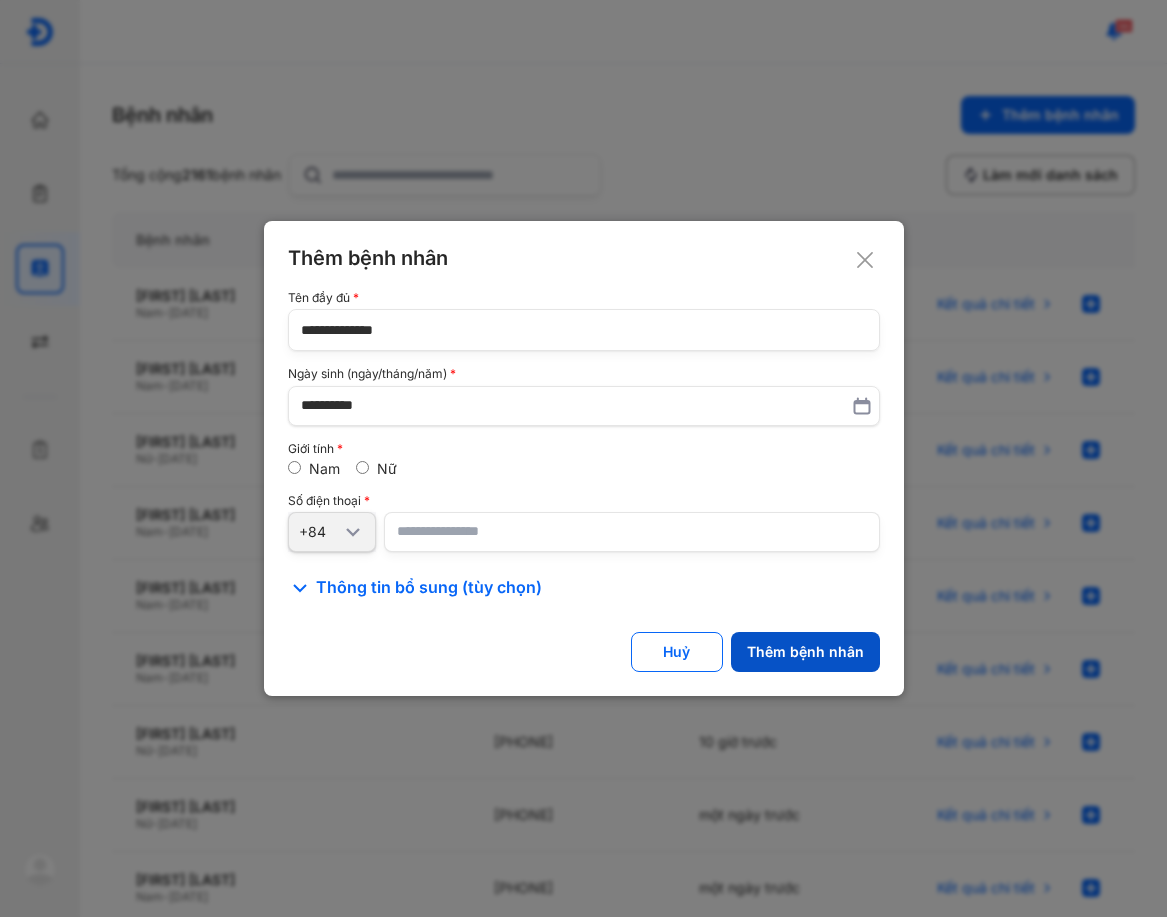click on "Thêm bệnh nhân" 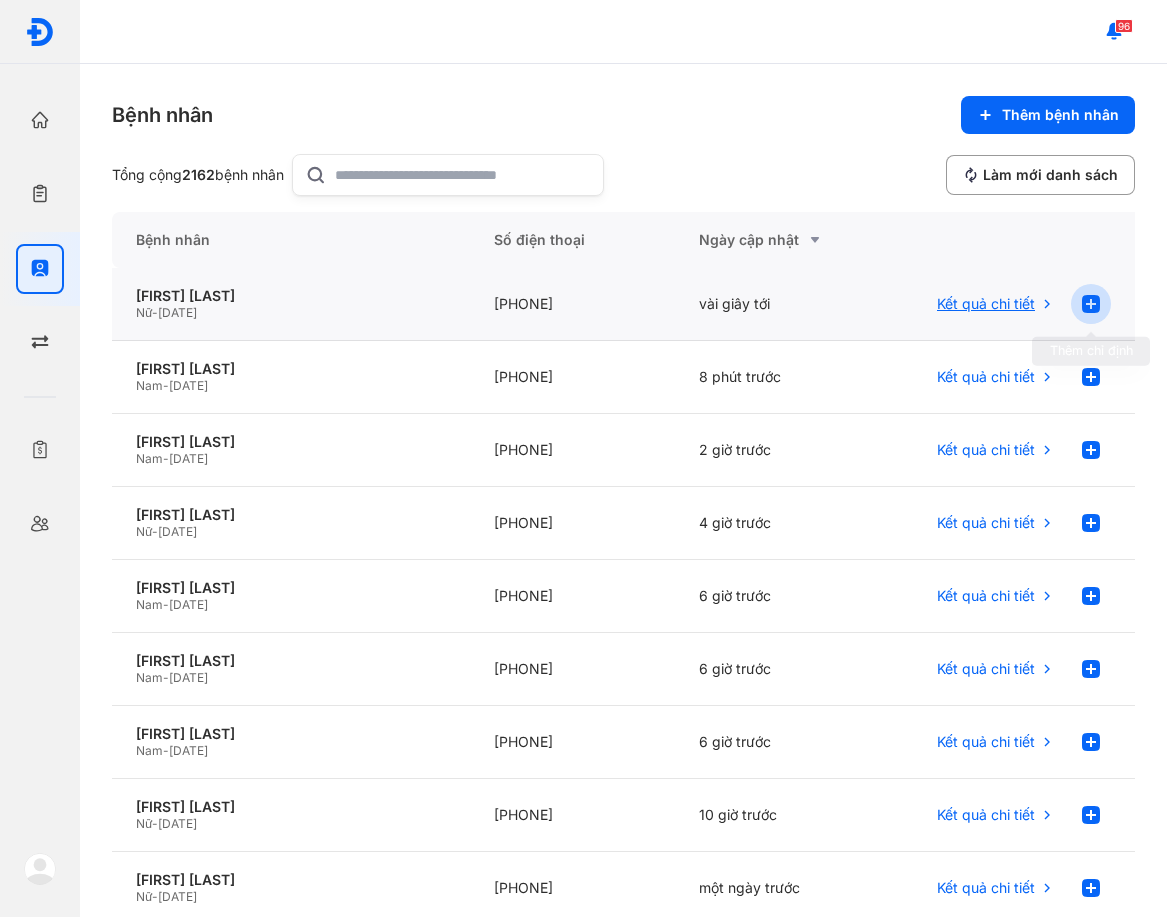 click 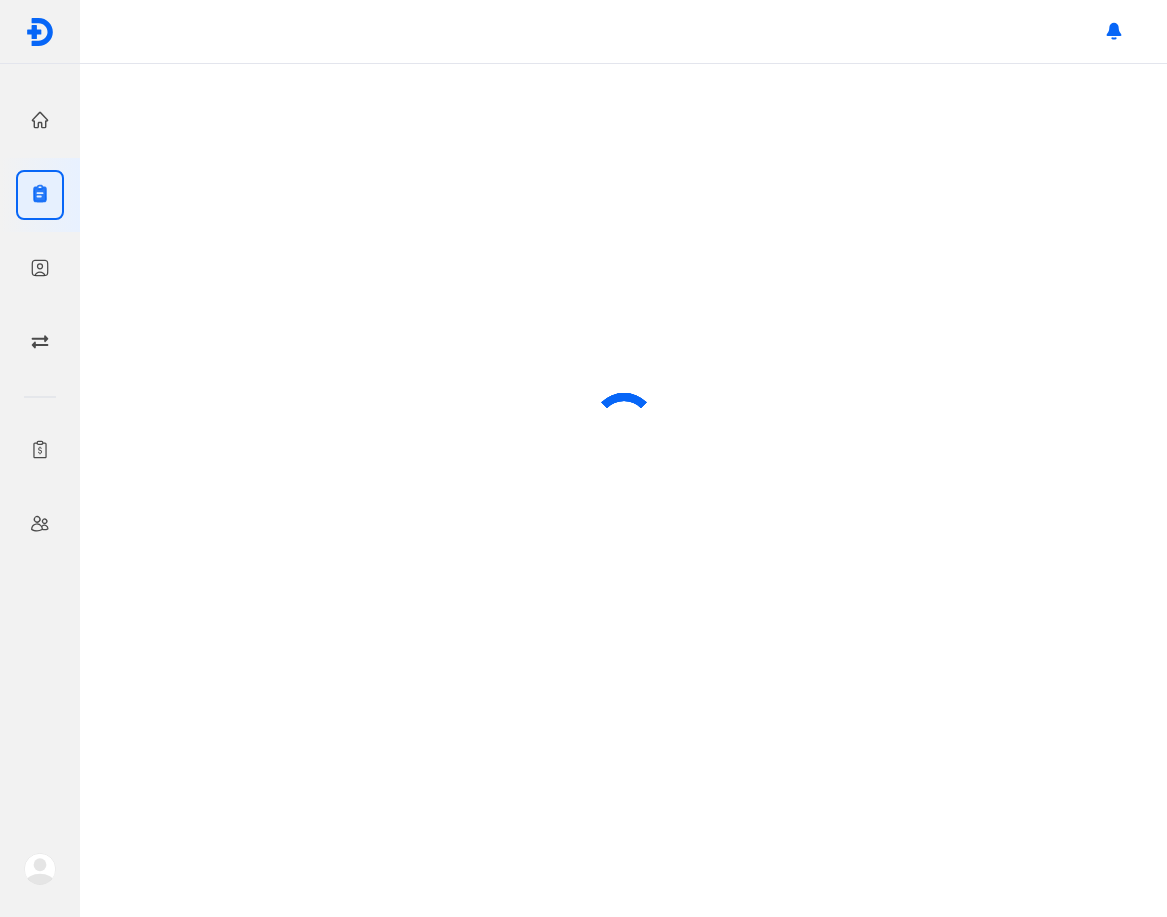 scroll, scrollTop: 0, scrollLeft: 0, axis: both 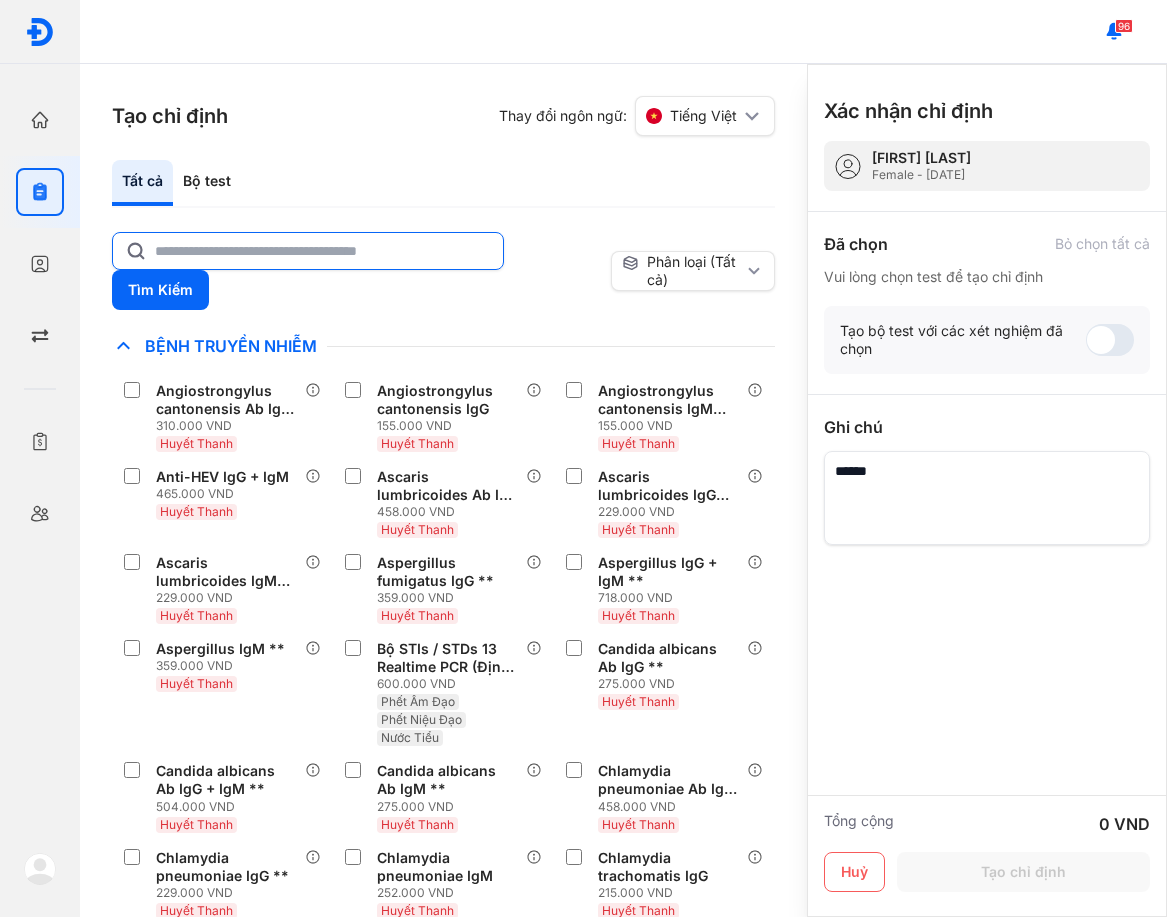 click 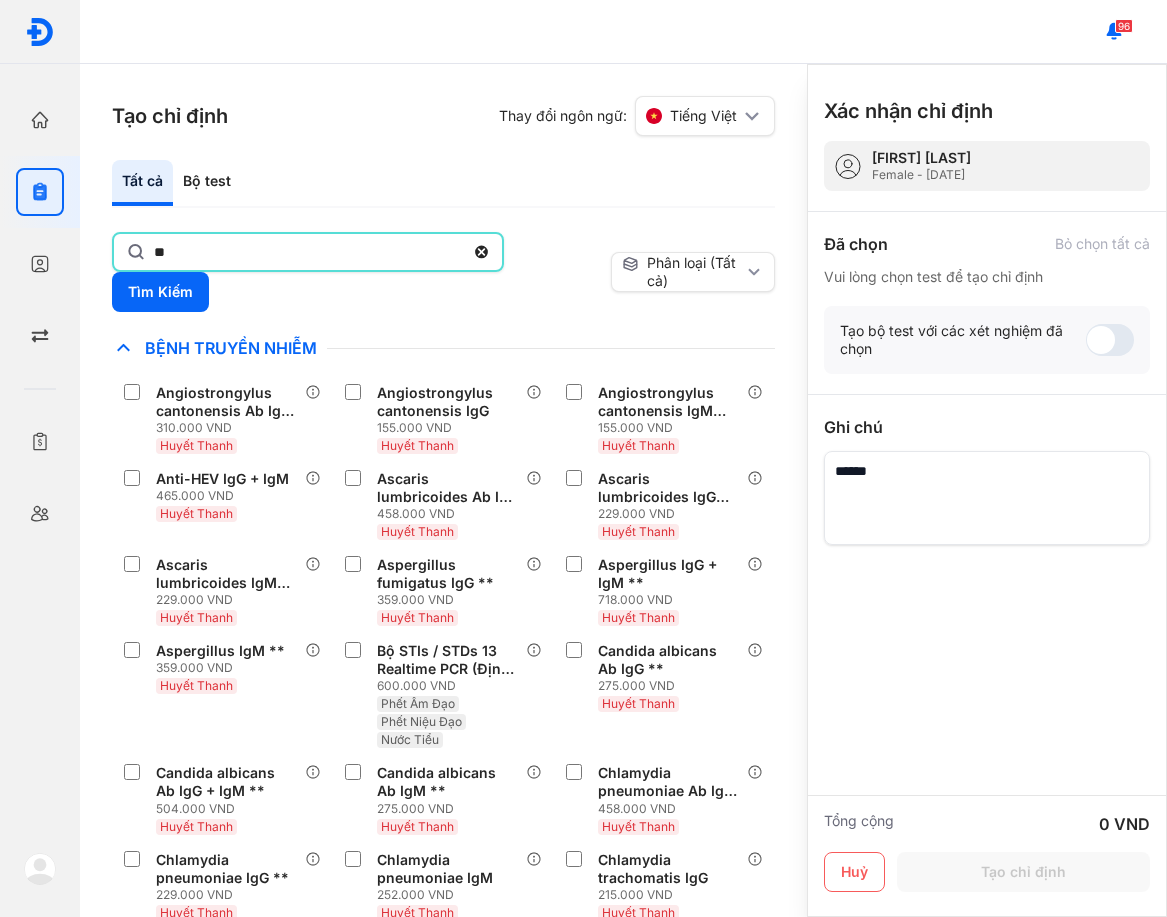 type on "*" 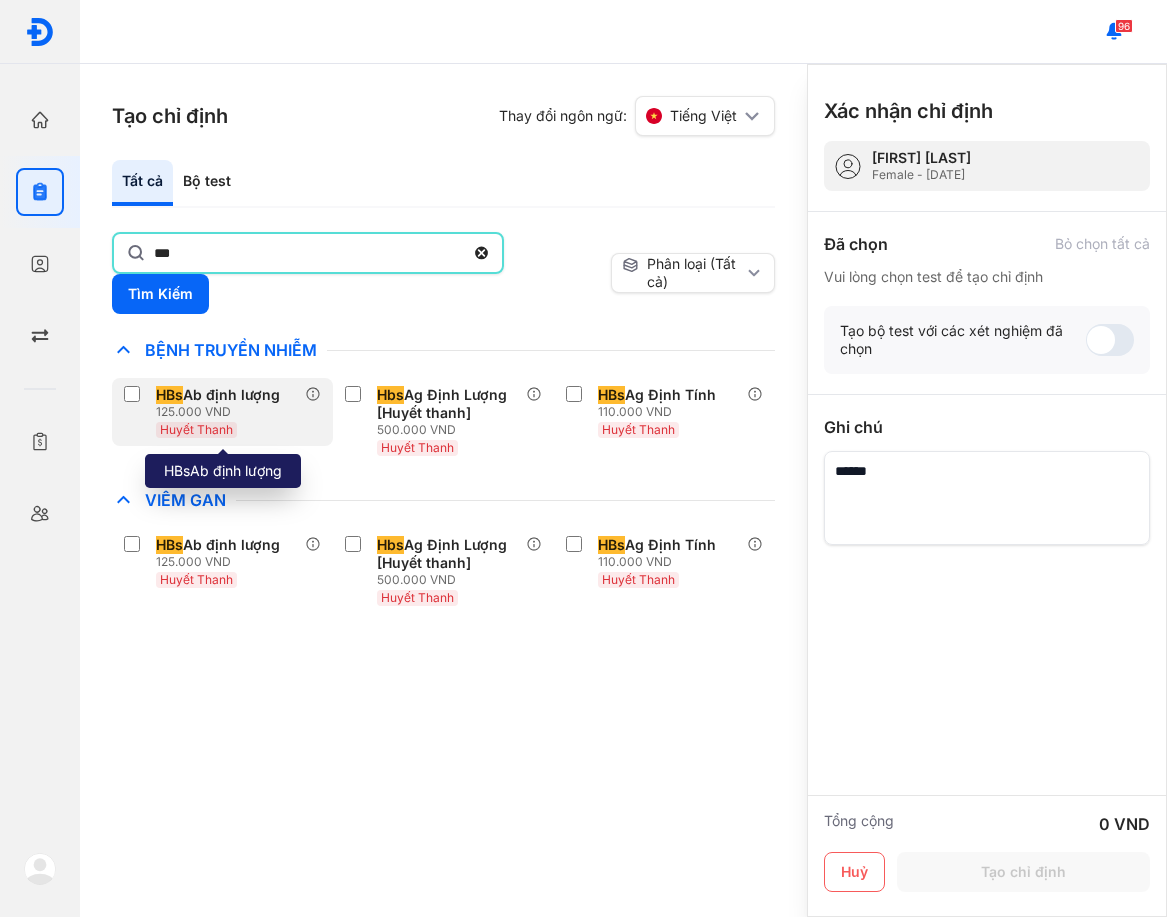 click on "Huyết Thanh" at bounding box center (196, 429) 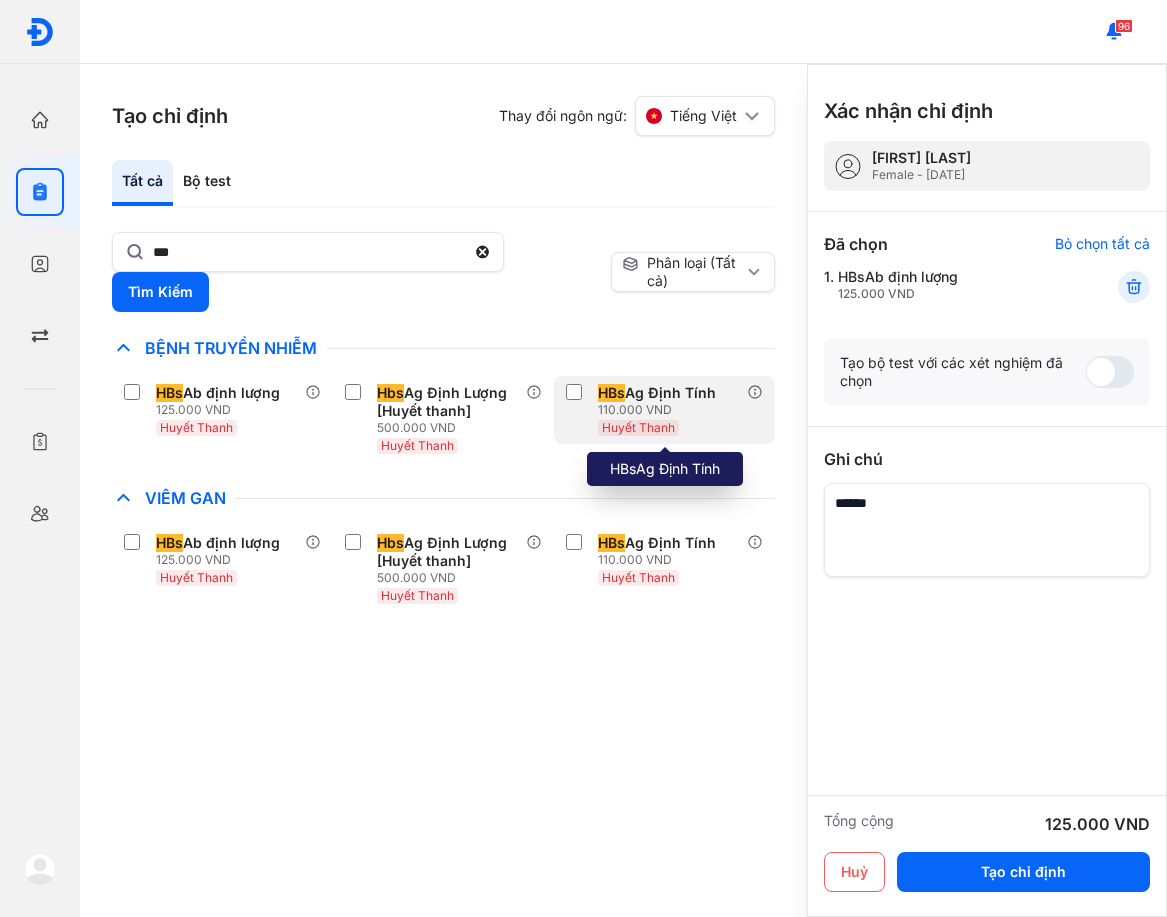 click on "Huyết Thanh" at bounding box center [638, 427] 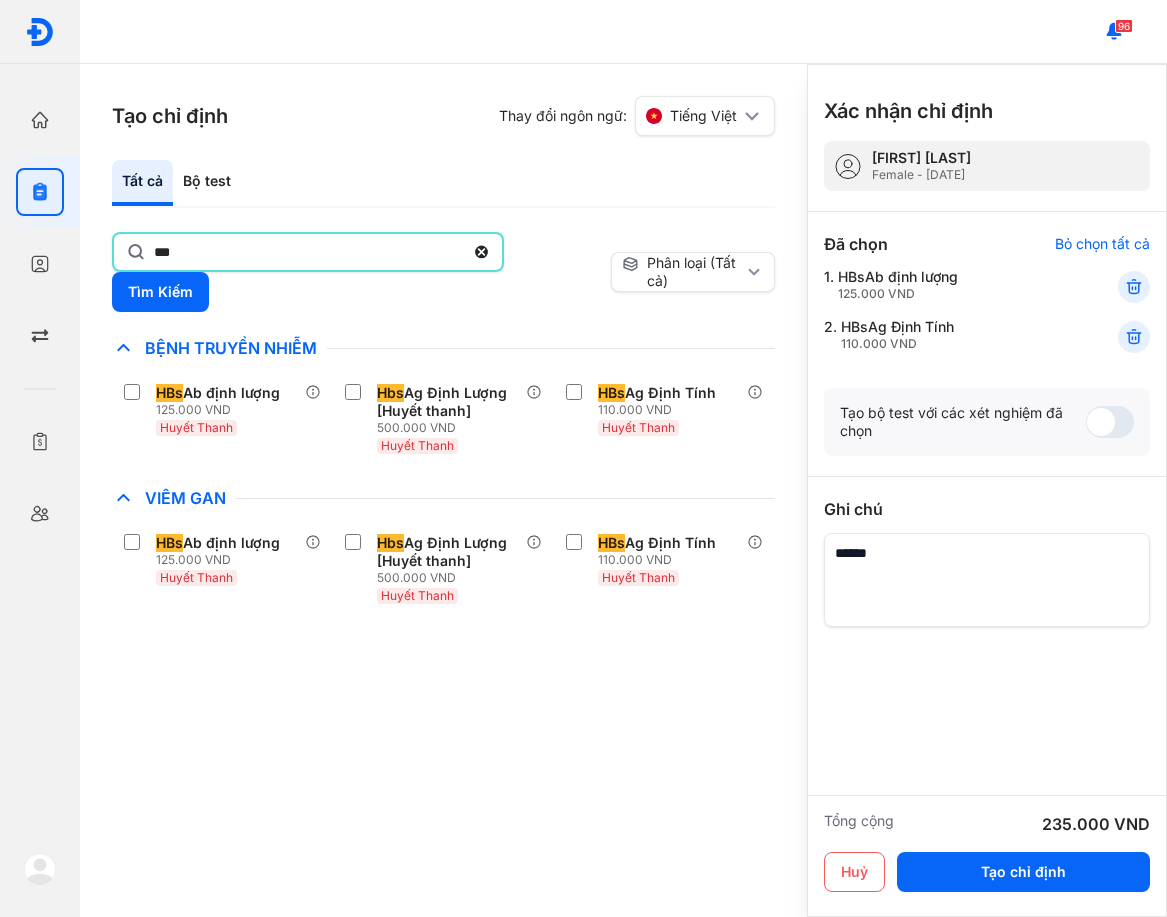 click on "***" 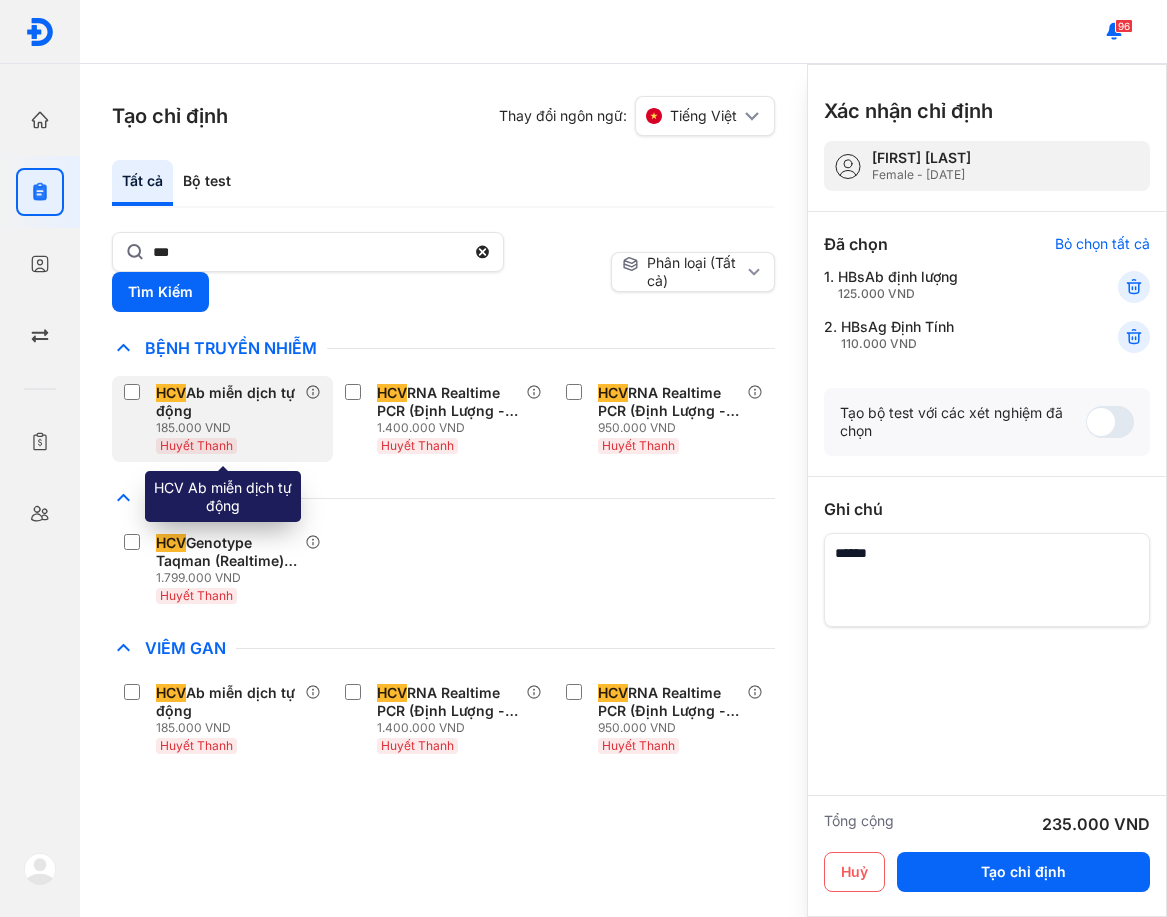 click on "HCV  Ab miễn dịch tự động" at bounding box center (226, 402) 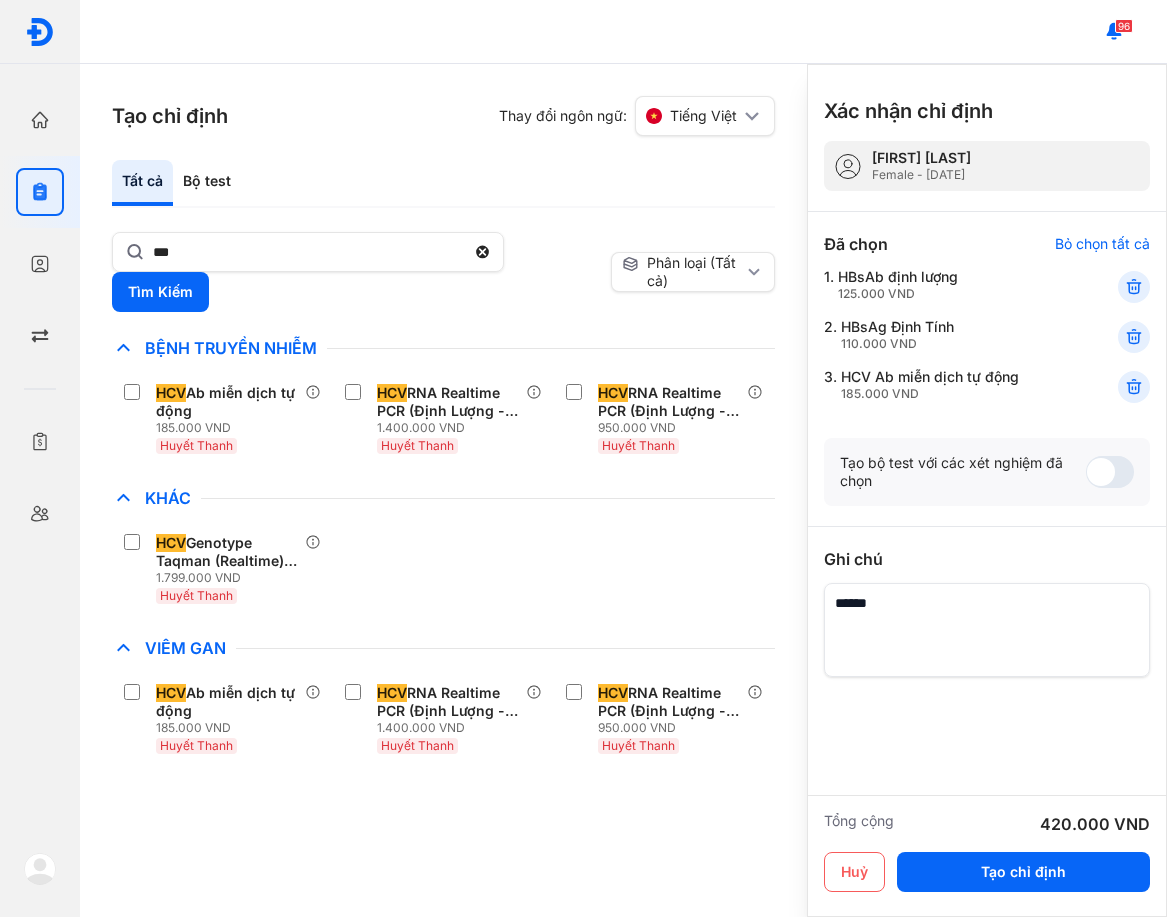 click on "Tất cả Bộ test" at bounding box center [443, 184] 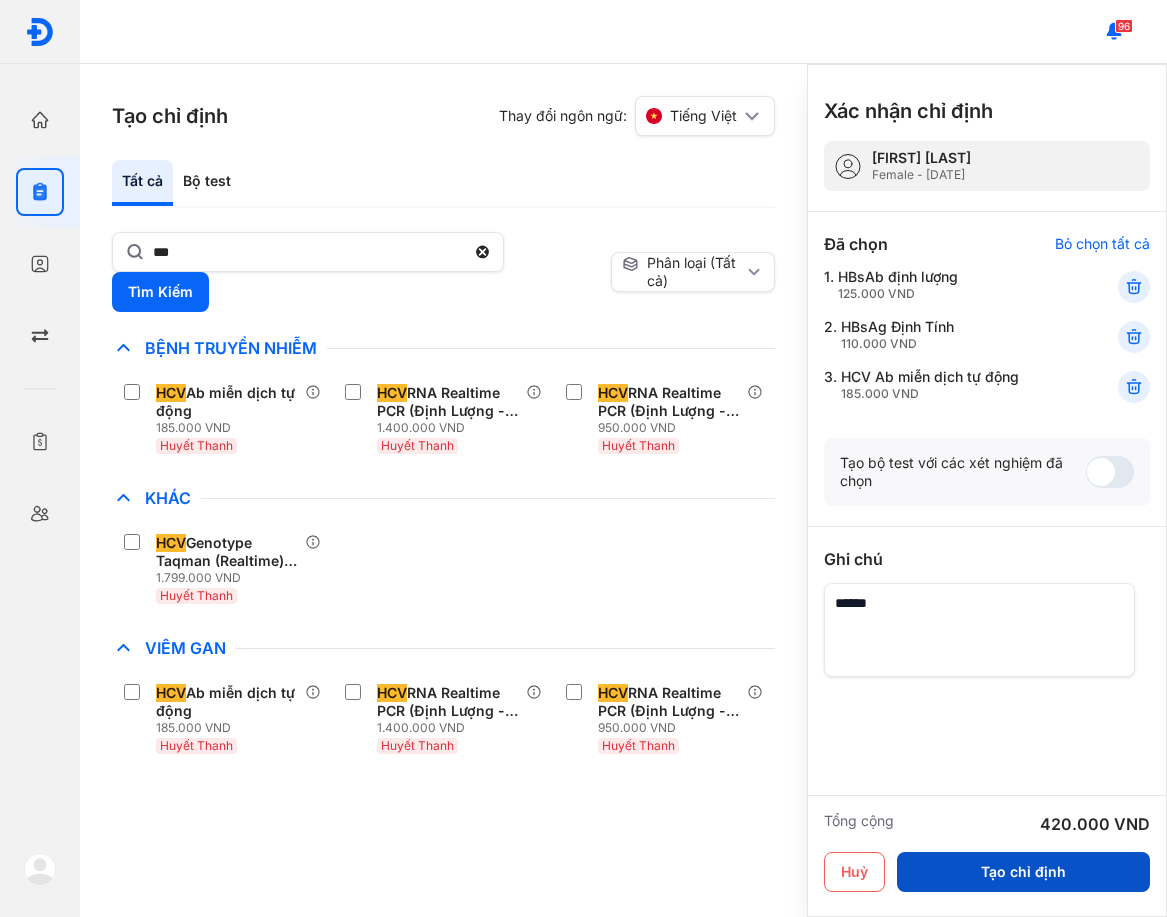 click on "Tạo chỉ định" at bounding box center (1023, 872) 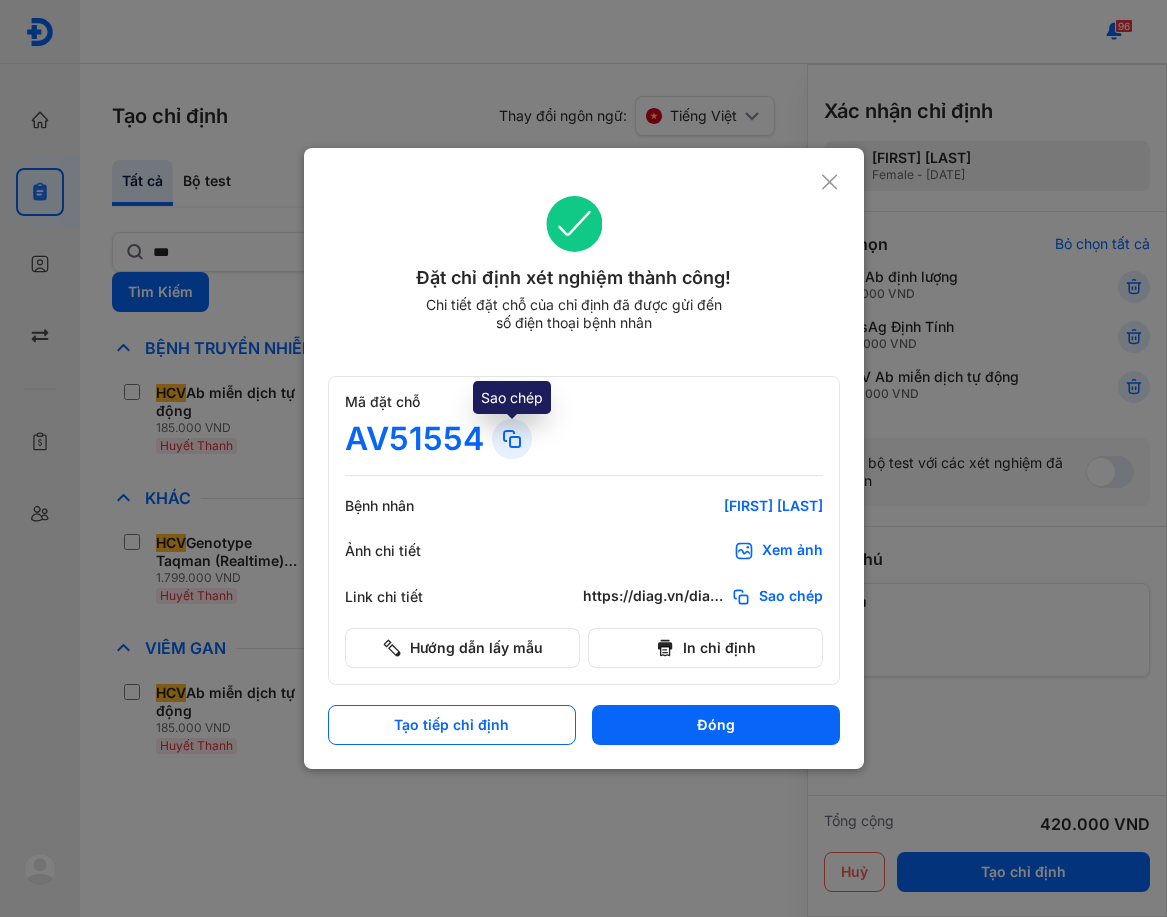 click 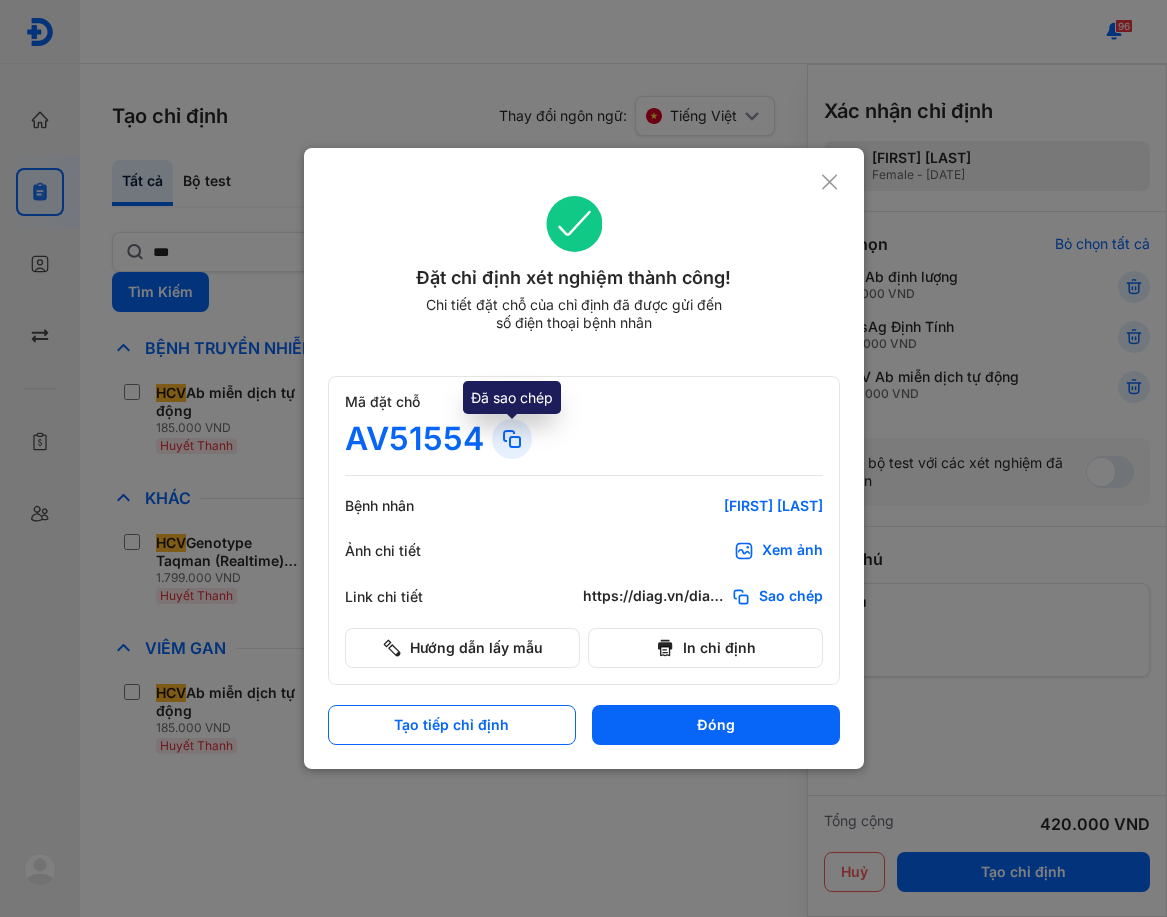 click 